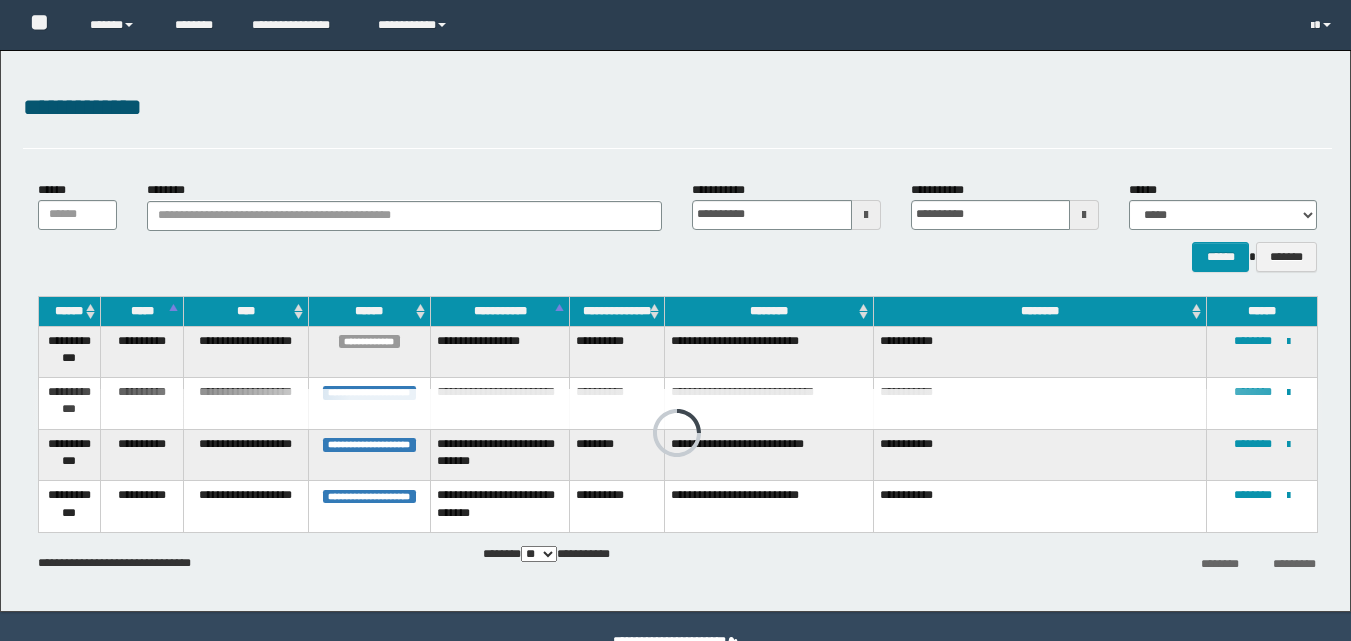 scroll, scrollTop: 0, scrollLeft: 0, axis: both 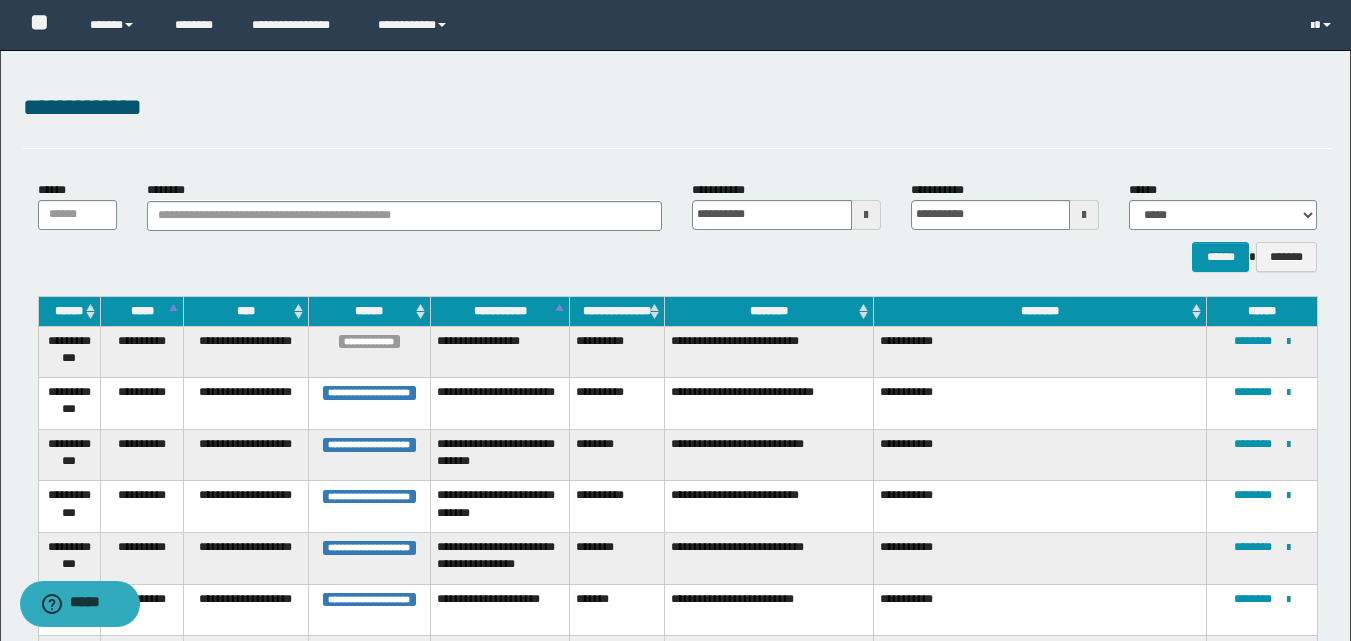 click at bounding box center (866, 215) 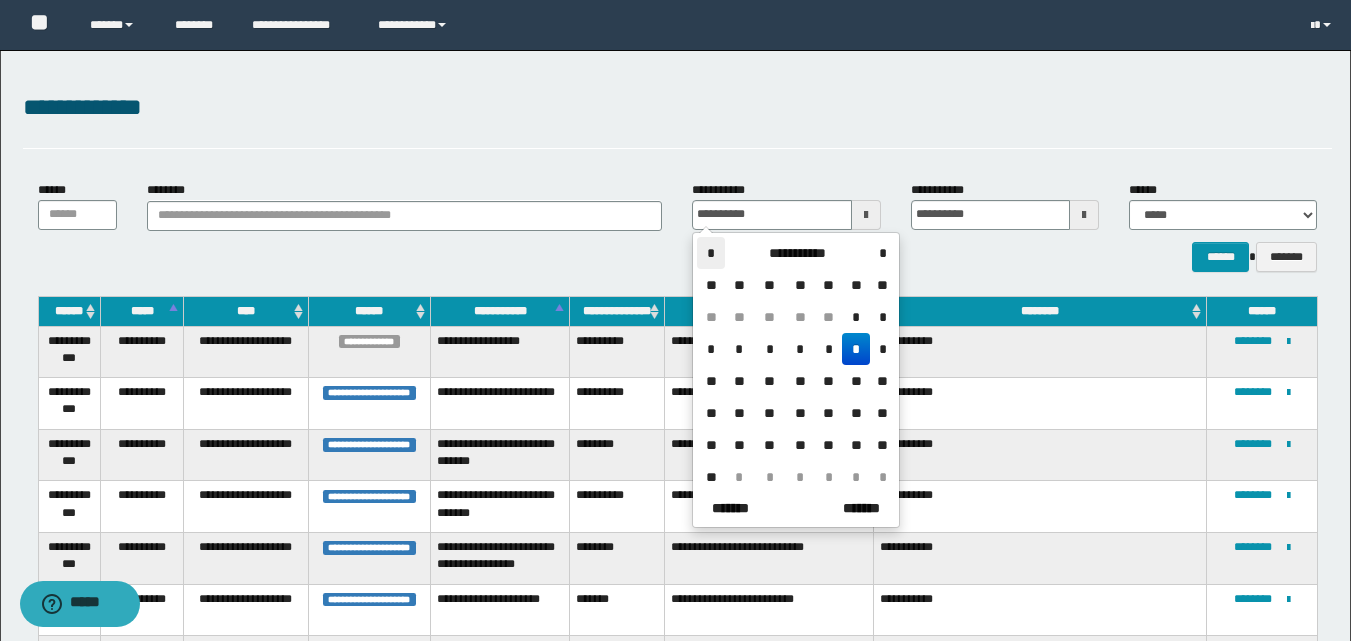 click on "*" at bounding box center (711, 253) 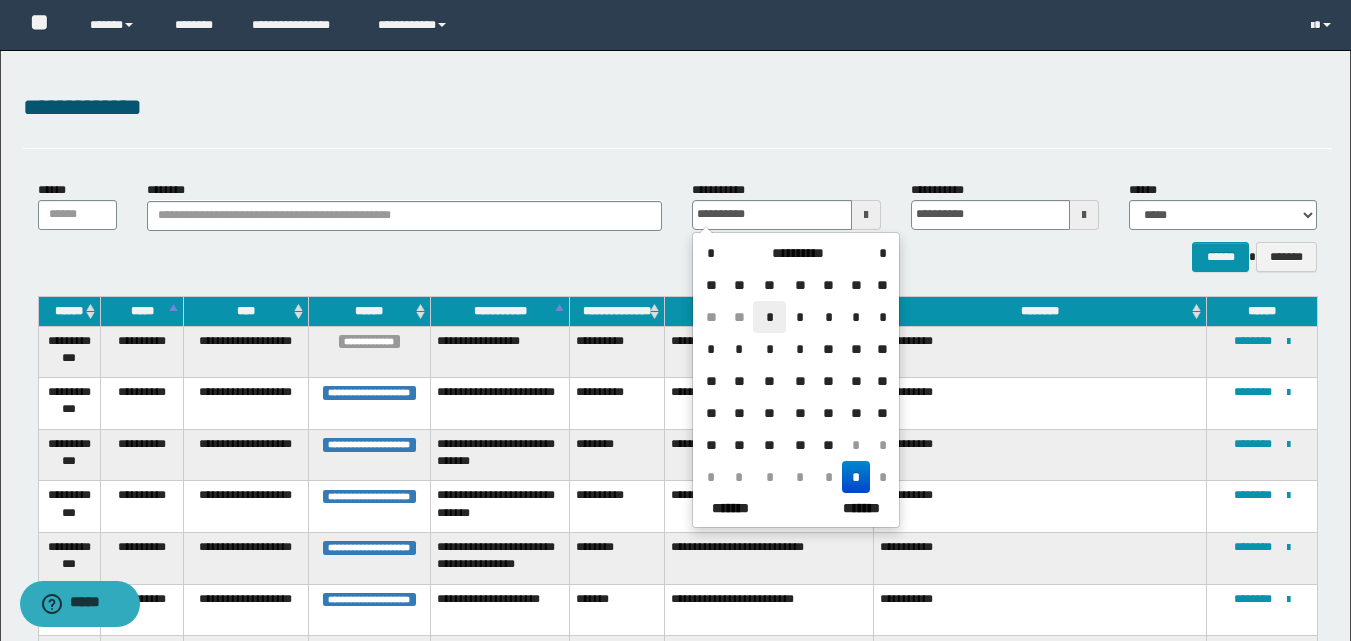 click on "*" at bounding box center [769, 317] 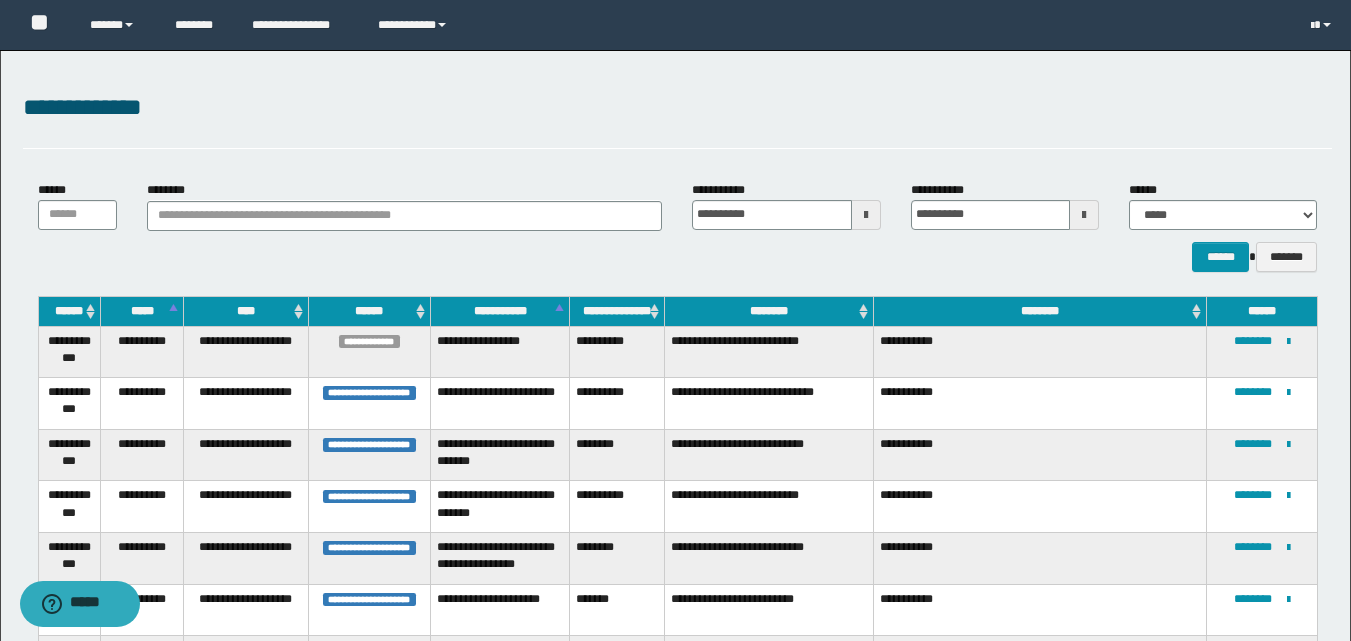 click at bounding box center (1084, 215) 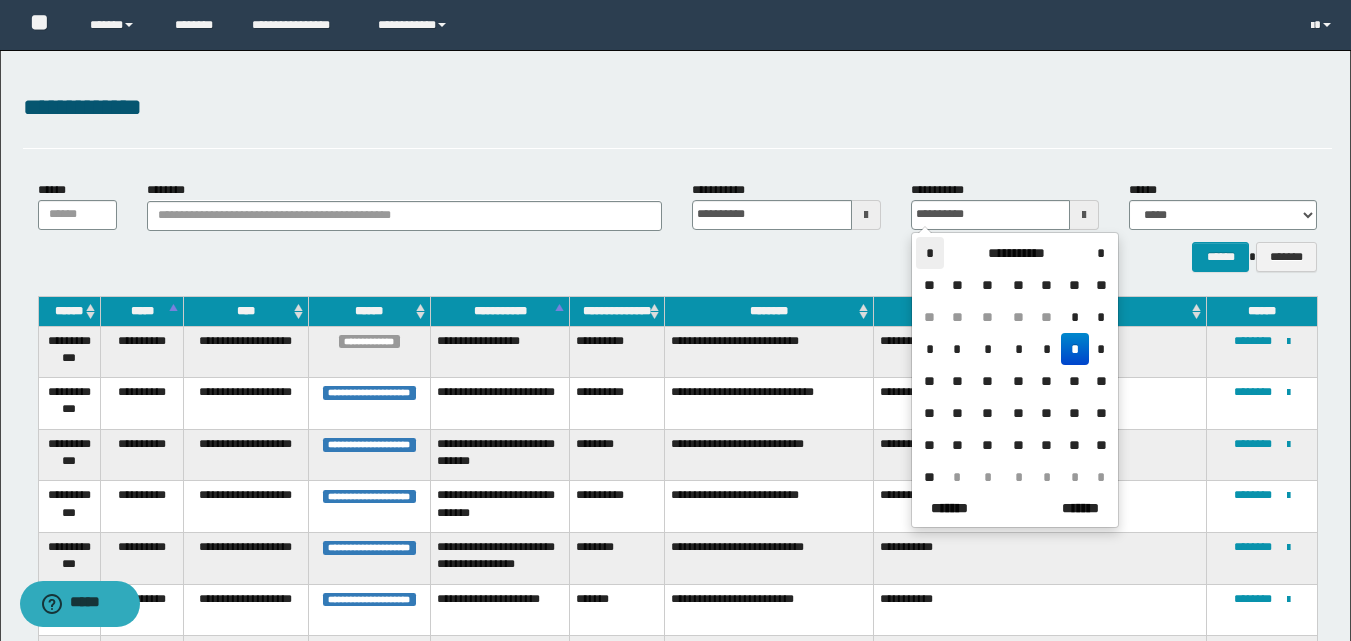 click on "*" at bounding box center (930, 253) 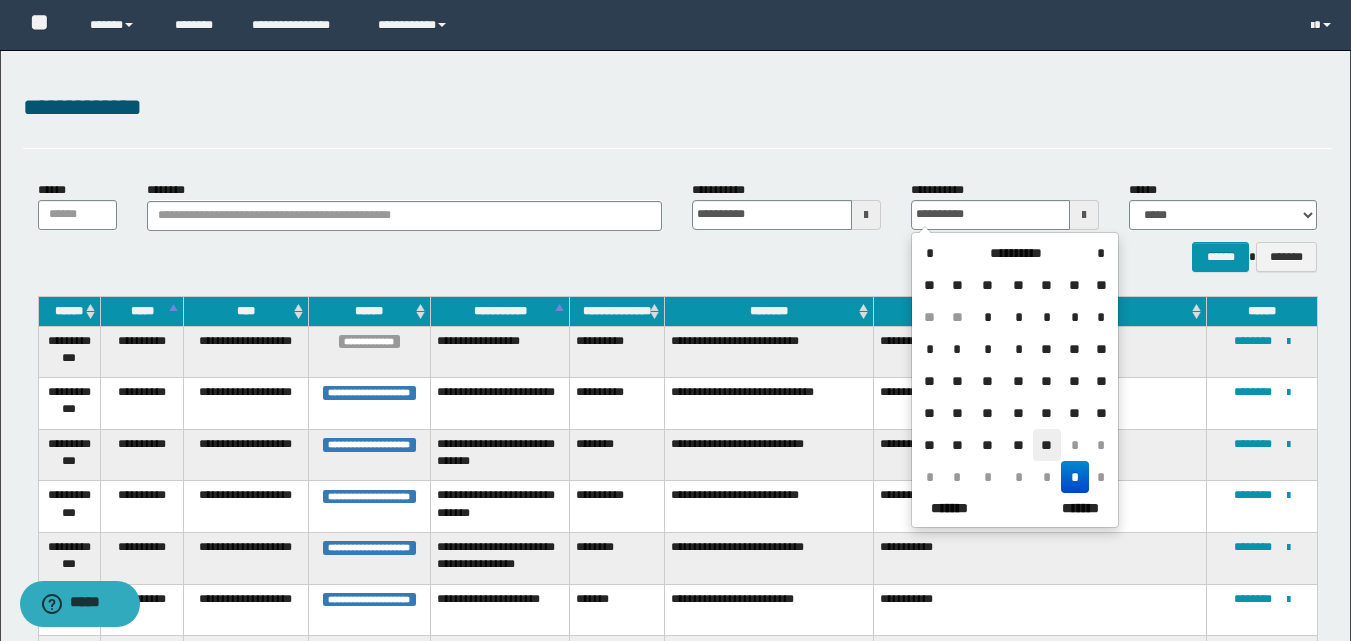 click on "**" at bounding box center [1047, 445] 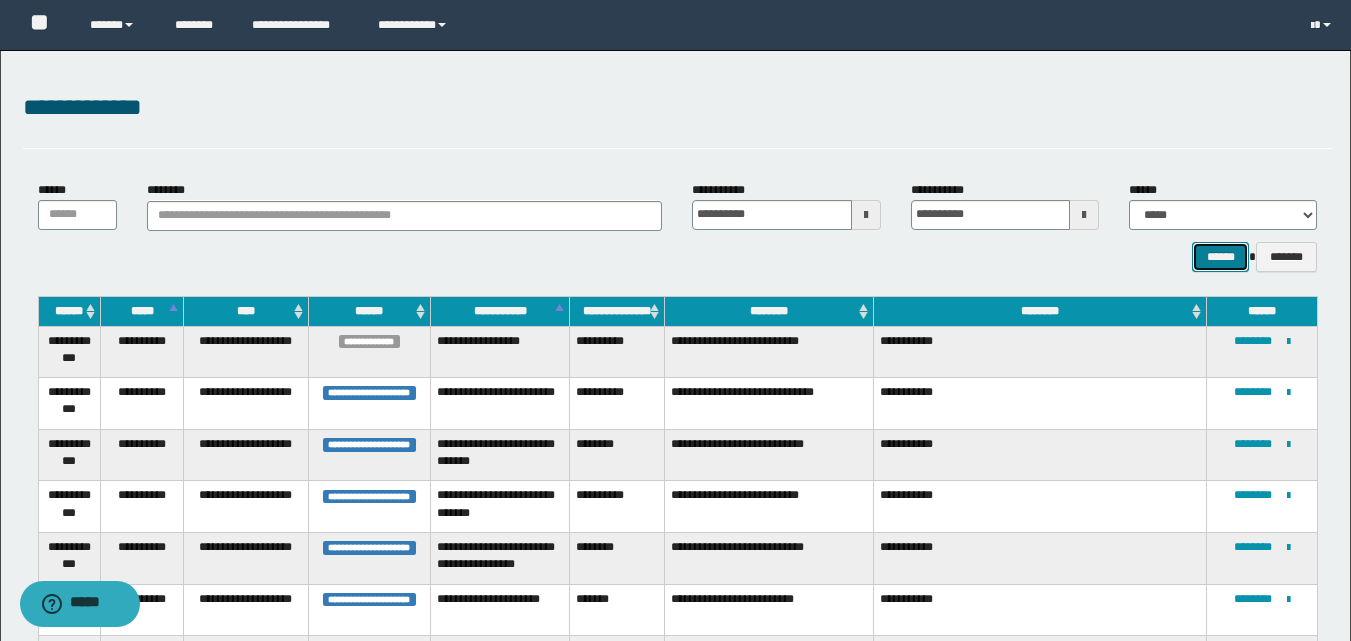 click on "******" at bounding box center (1220, 257) 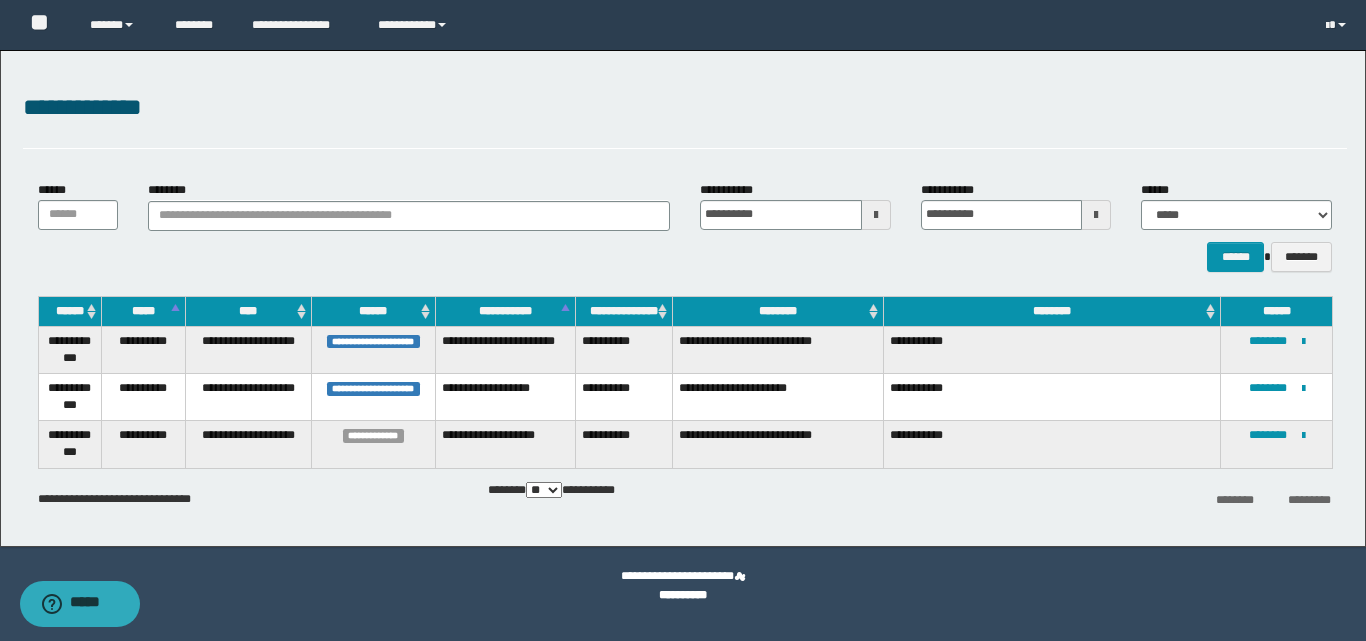 click at bounding box center [876, 215] 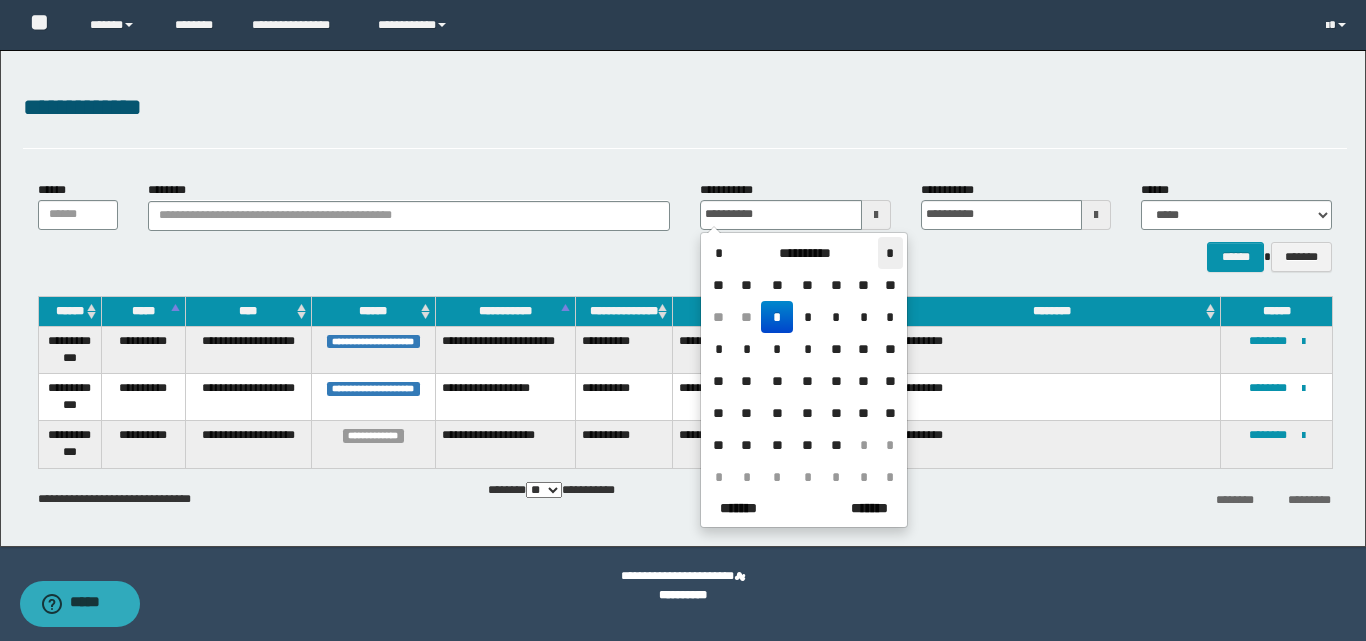 click on "*" at bounding box center [890, 253] 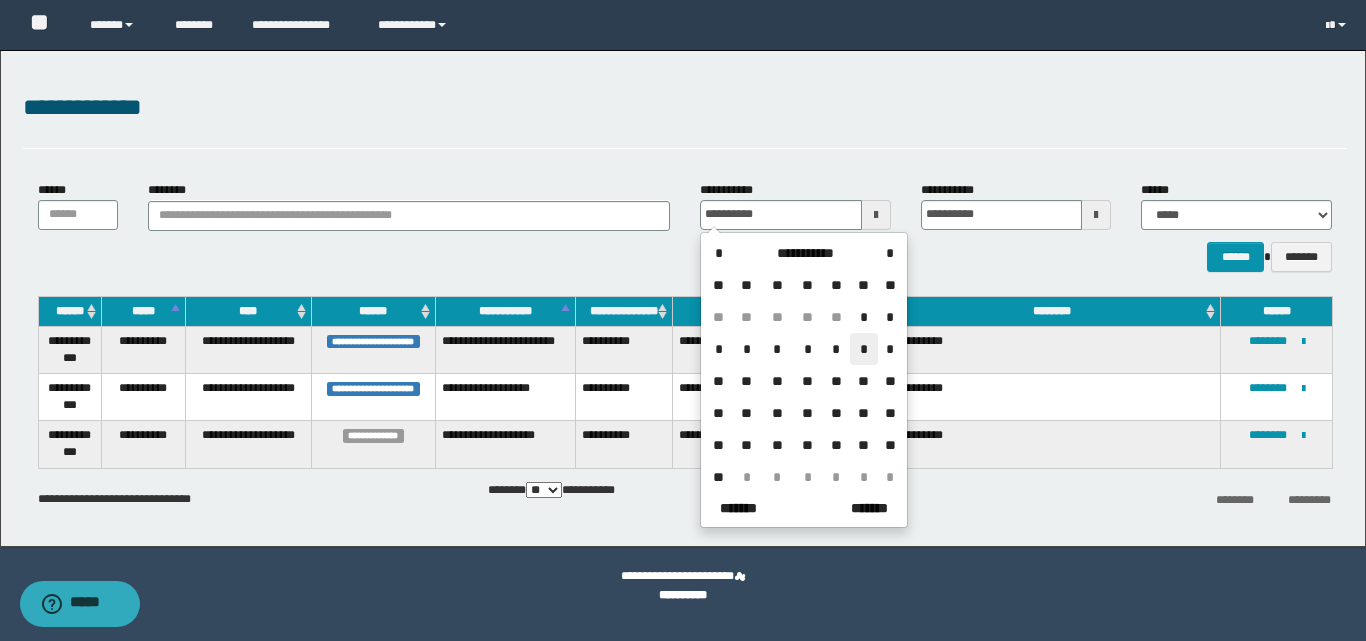 click on "*" at bounding box center [864, 349] 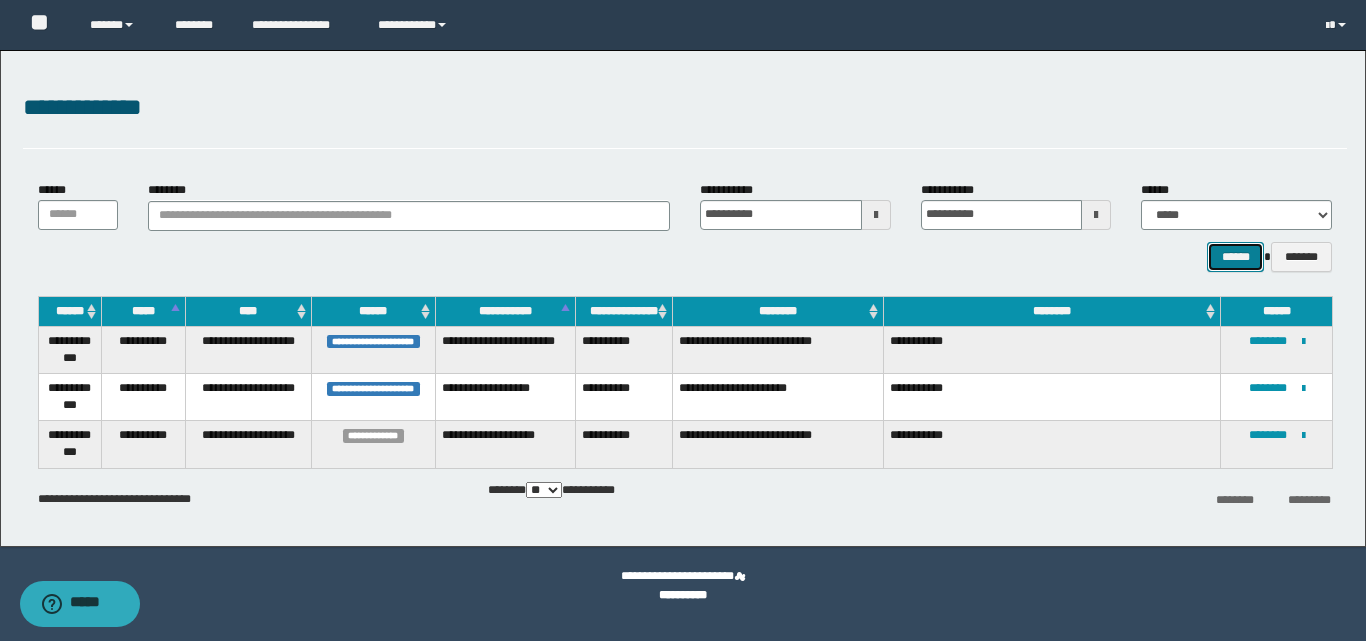 click on "******" at bounding box center [1235, 257] 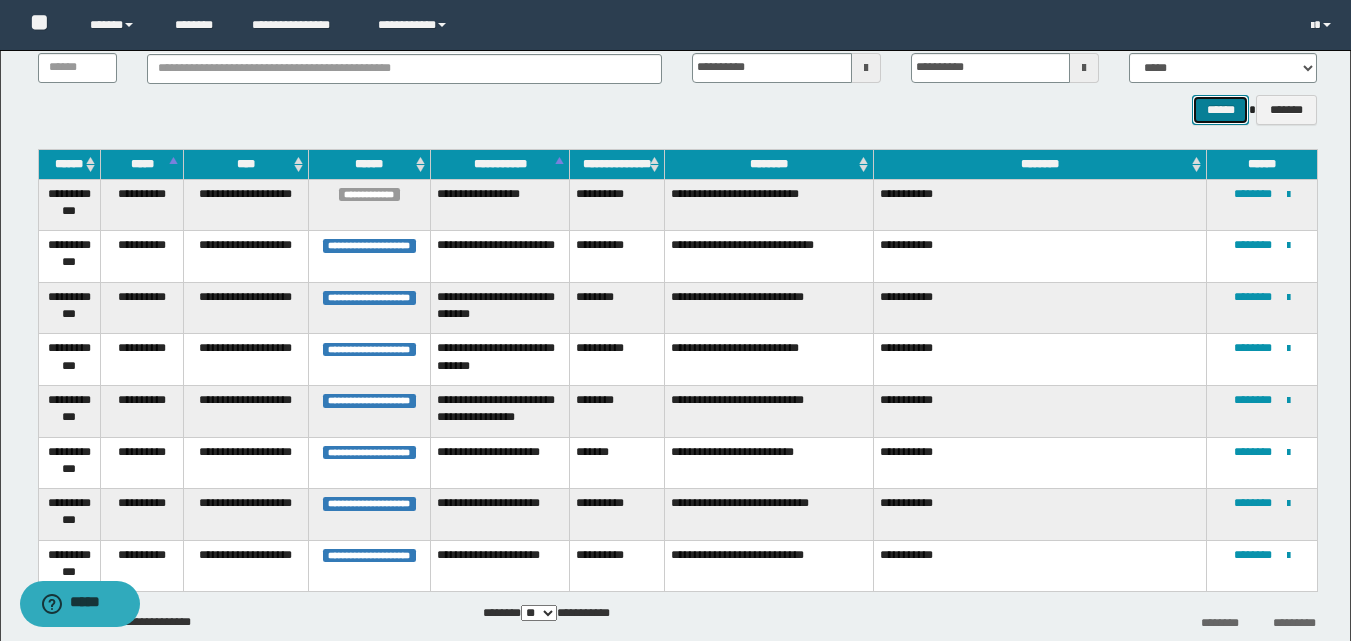 scroll, scrollTop: 200, scrollLeft: 0, axis: vertical 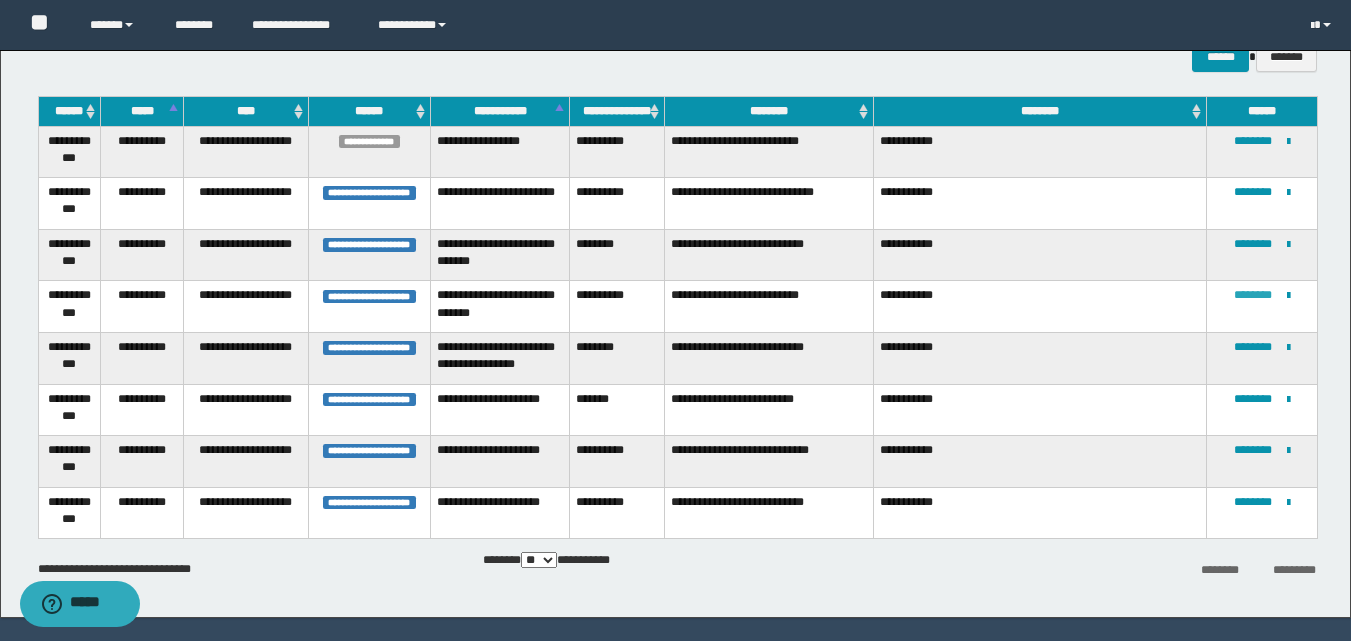 click on "********" at bounding box center [1253, 295] 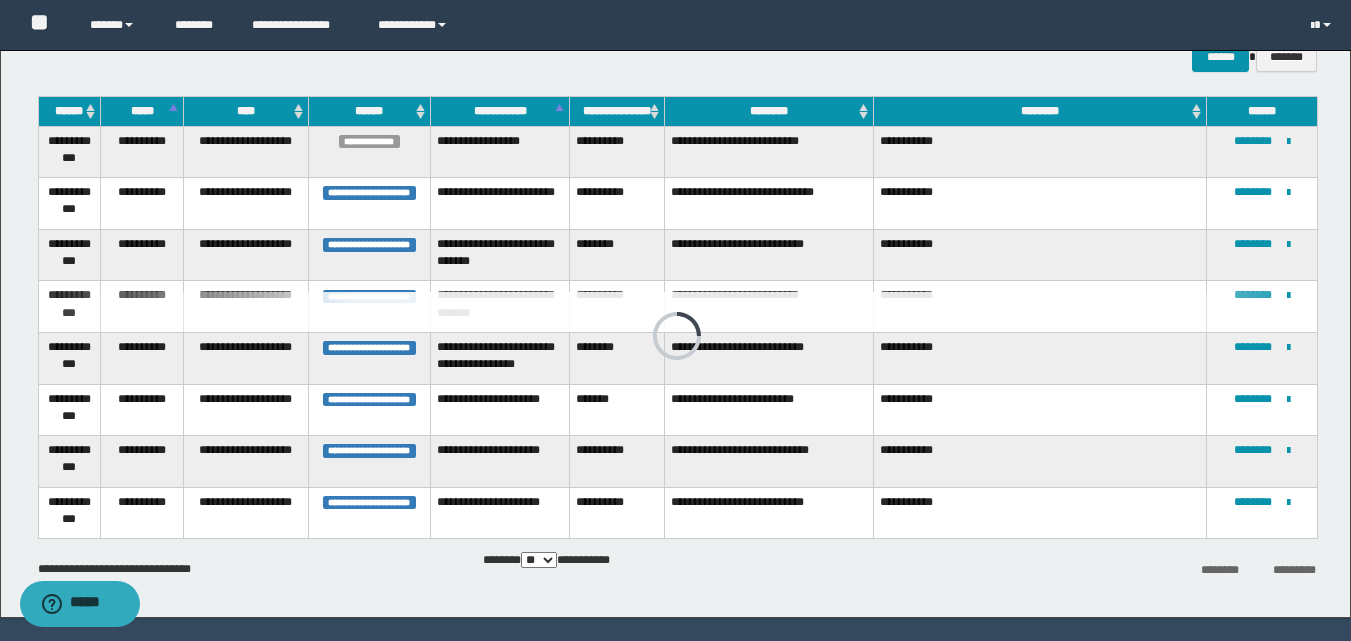 scroll, scrollTop: 190, scrollLeft: 0, axis: vertical 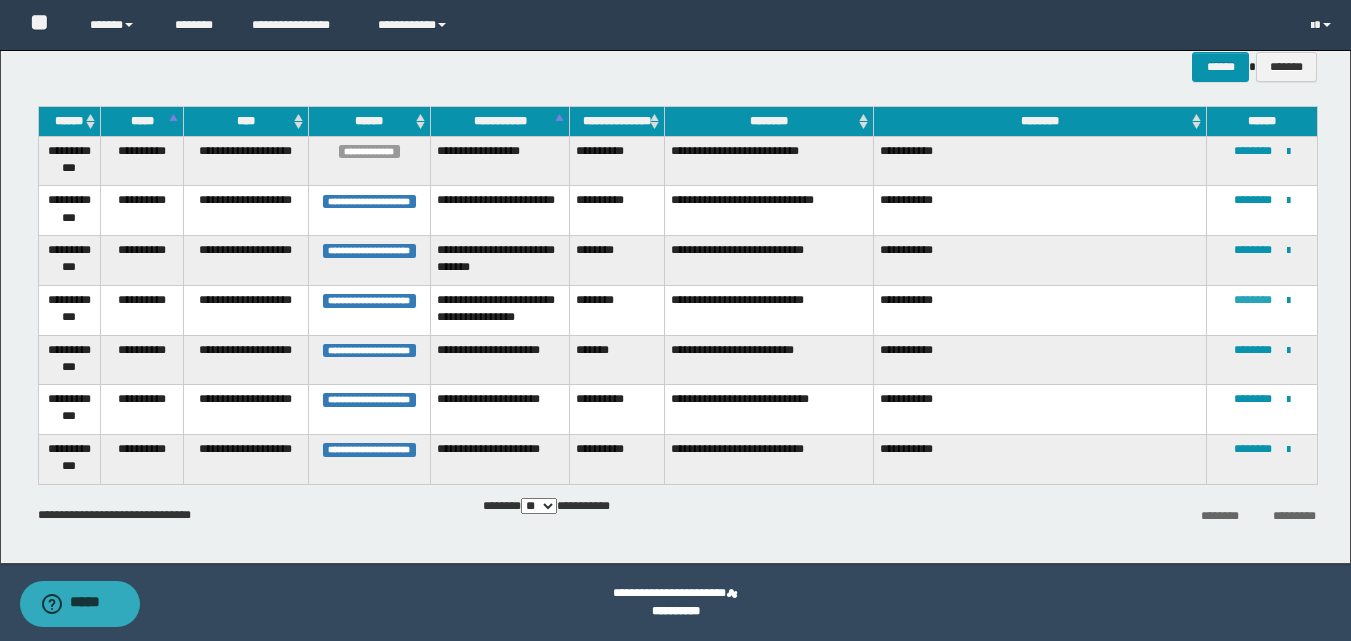 click on "********" at bounding box center (1253, 300) 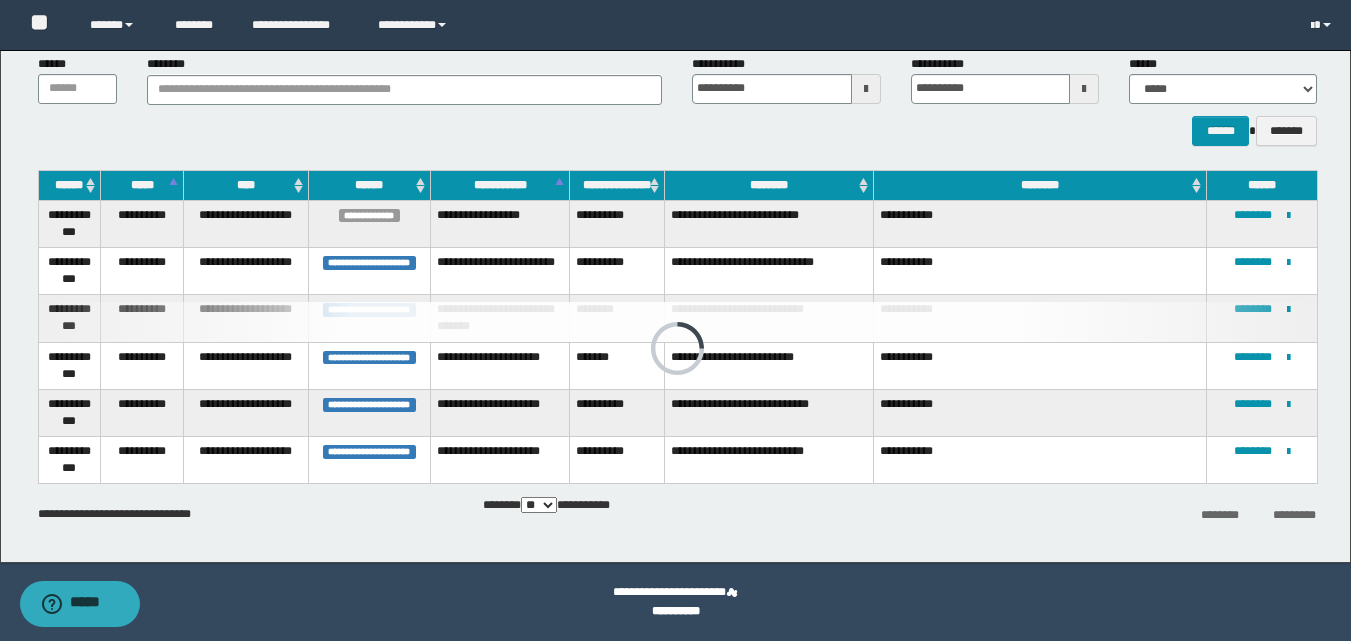 scroll, scrollTop: 173, scrollLeft: 0, axis: vertical 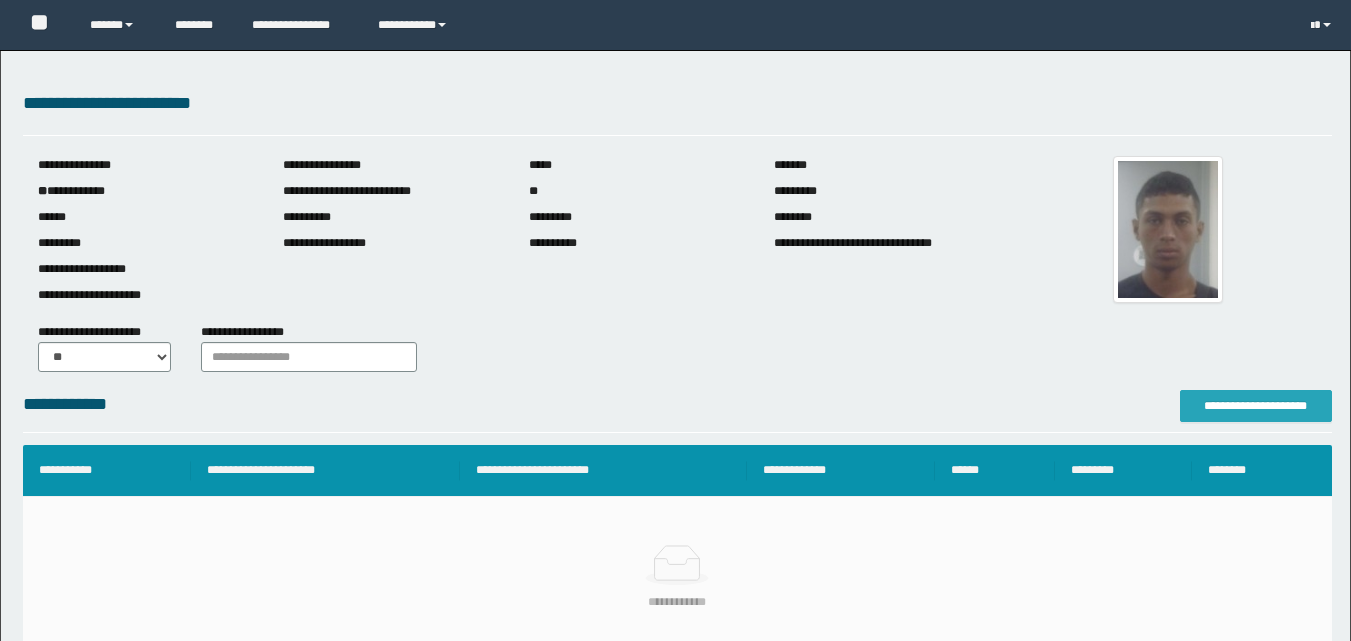 click on "**********" at bounding box center (1256, 406) 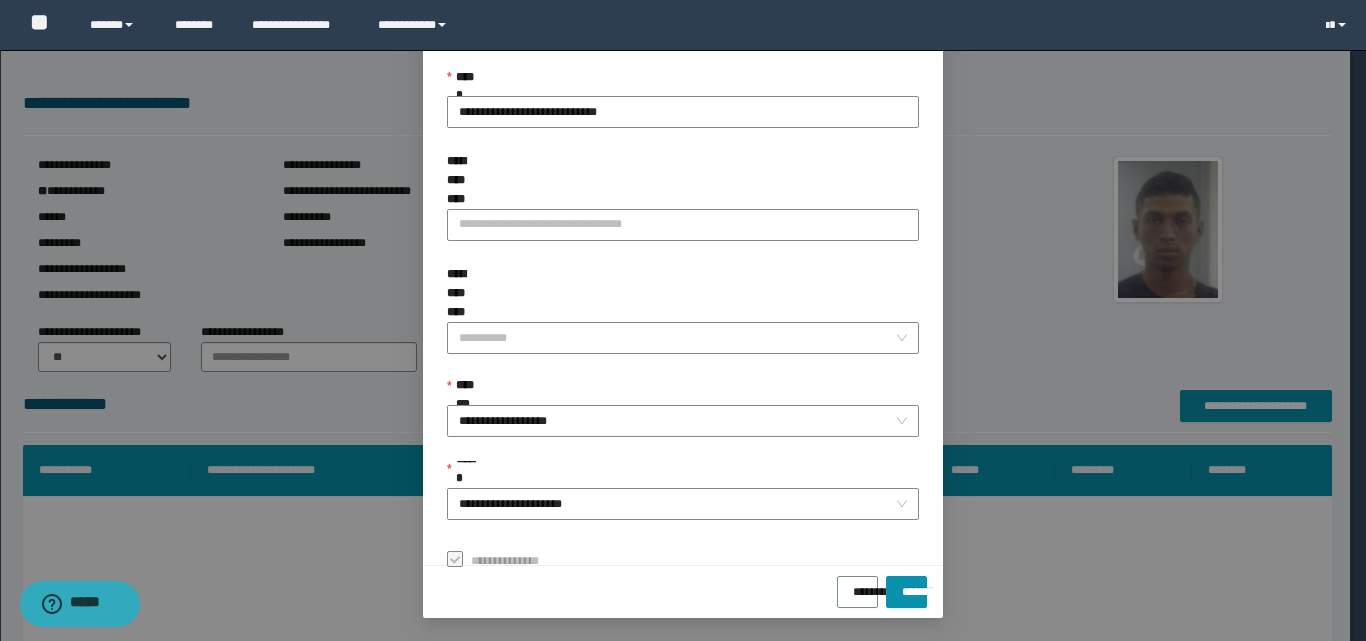 scroll, scrollTop: 111, scrollLeft: 0, axis: vertical 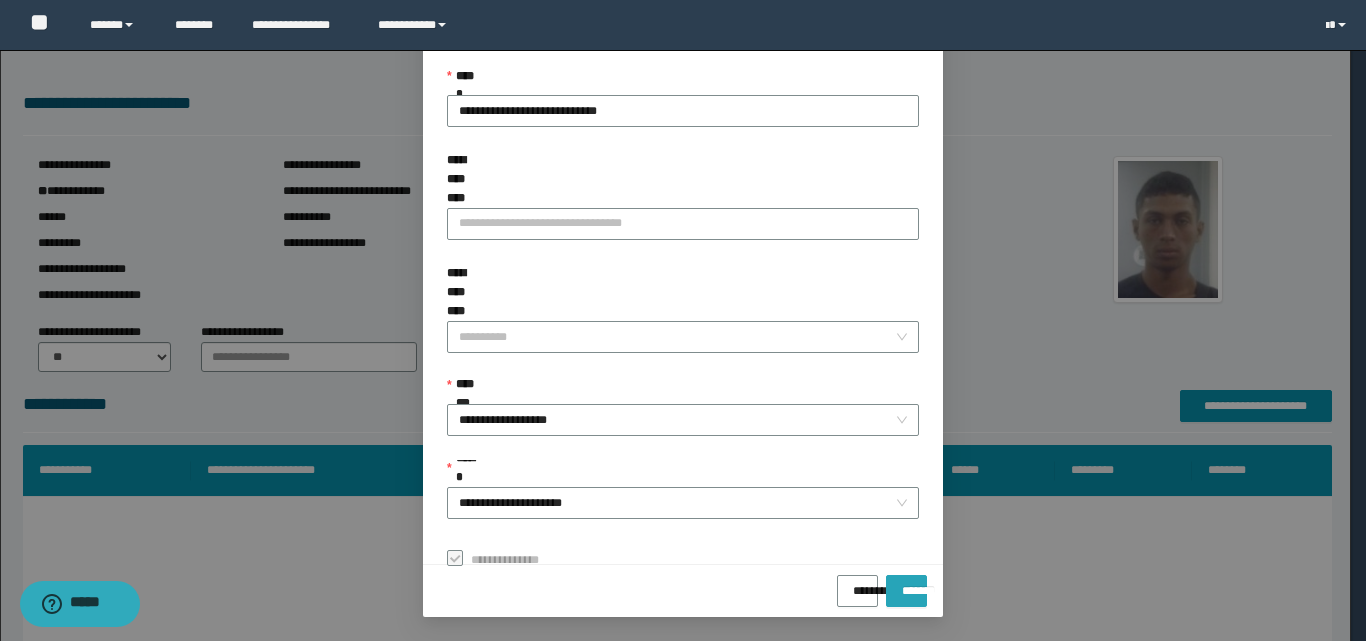 click on "*******" at bounding box center [906, 584] 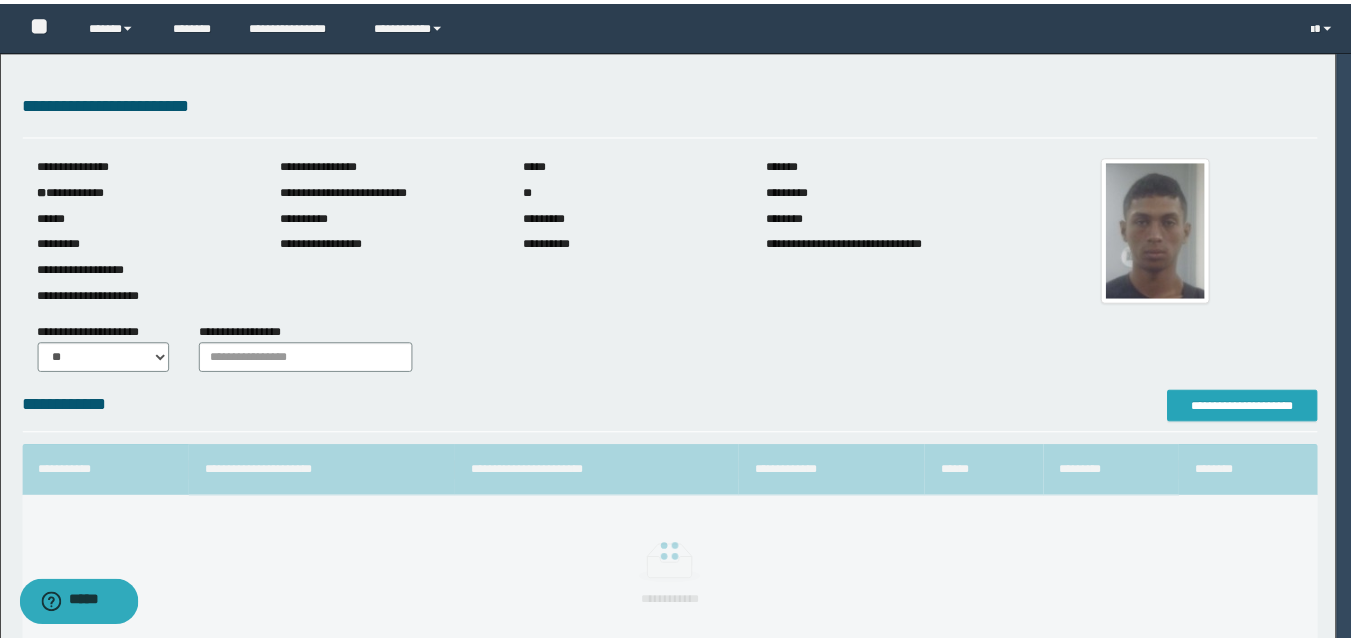 scroll, scrollTop: 0, scrollLeft: 0, axis: both 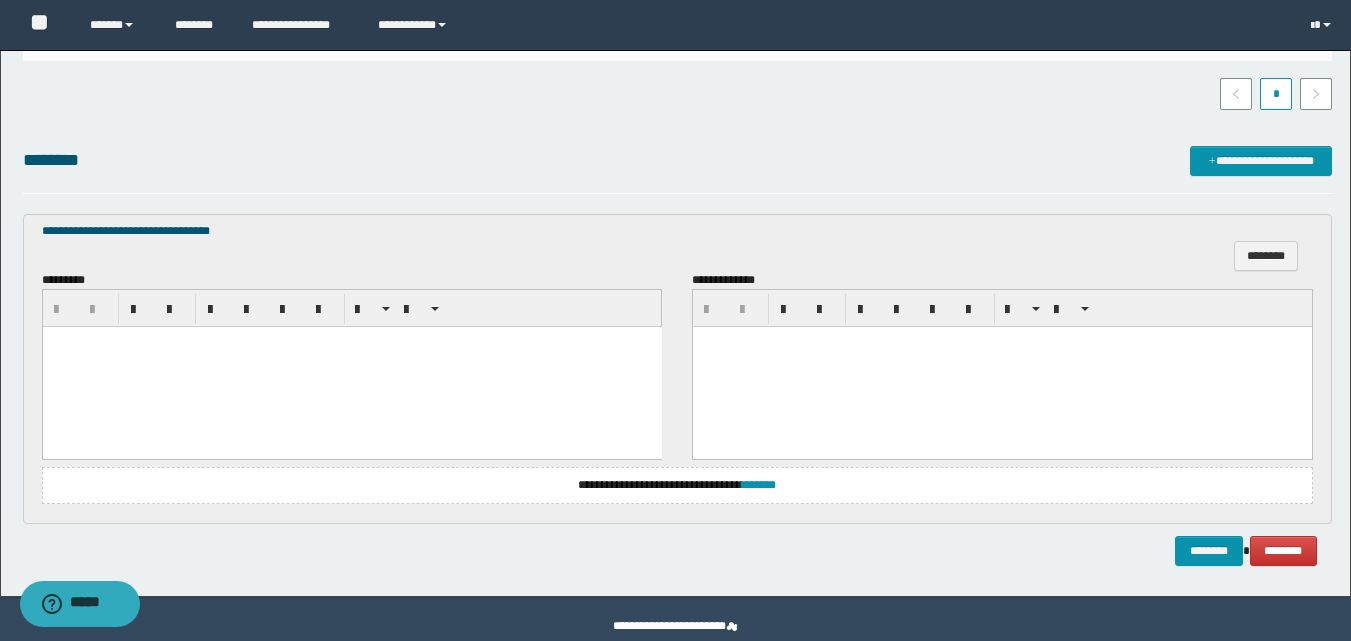 click at bounding box center [351, 367] 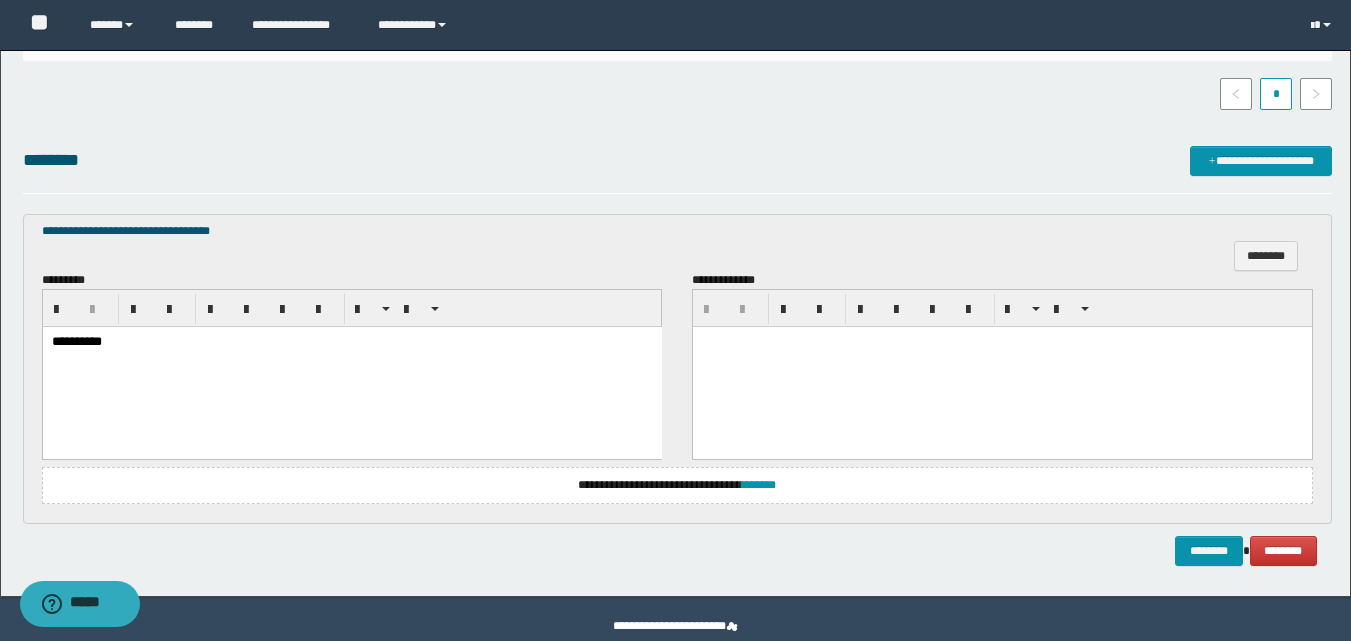 scroll, scrollTop: 534, scrollLeft: 0, axis: vertical 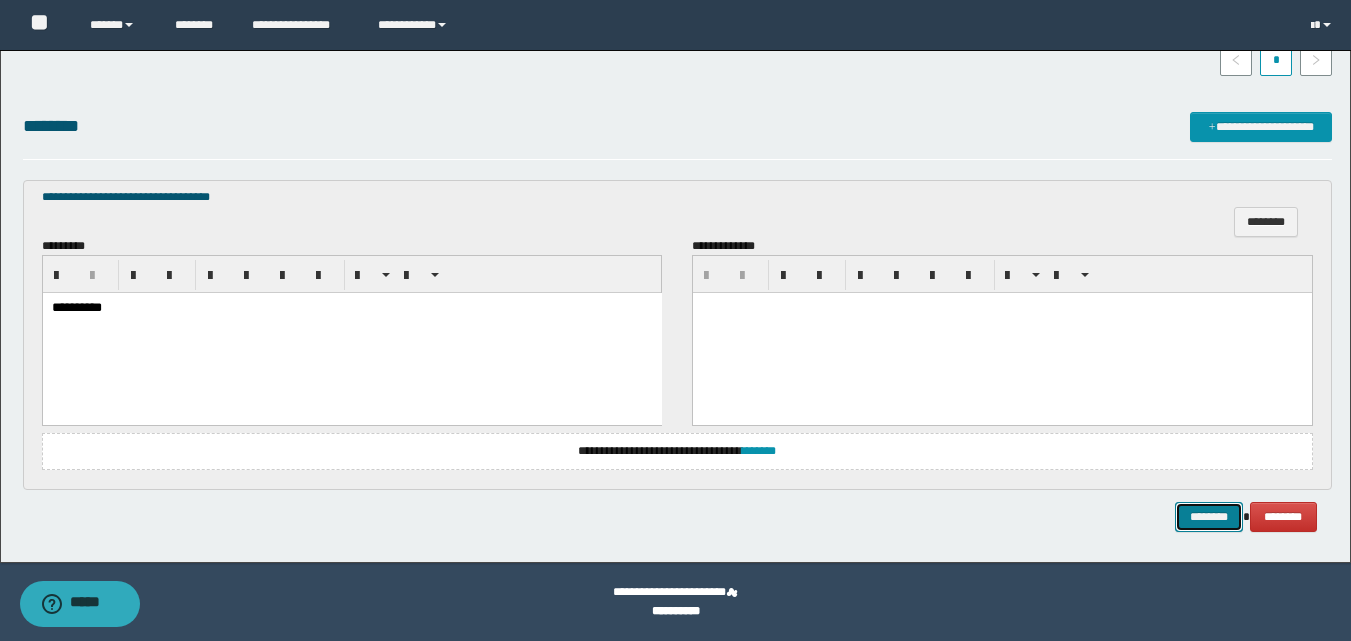 click on "********" at bounding box center [1209, 517] 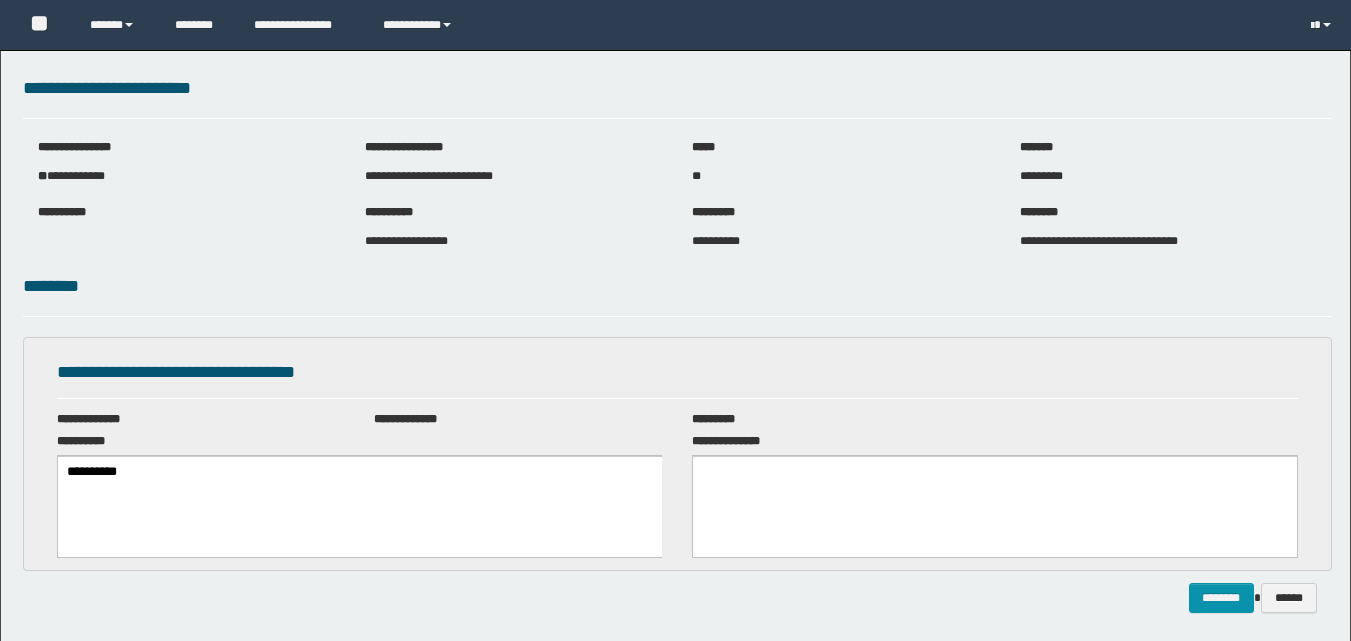 scroll, scrollTop: 0, scrollLeft: 0, axis: both 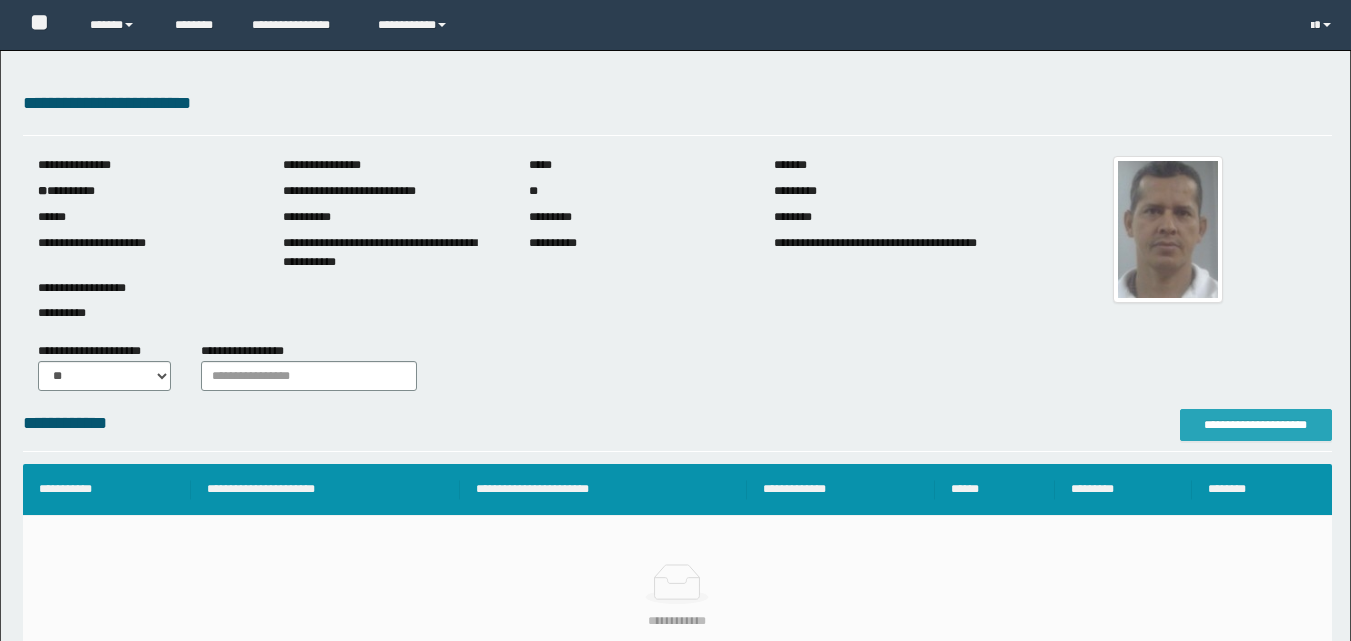click on "**********" at bounding box center (1256, 425) 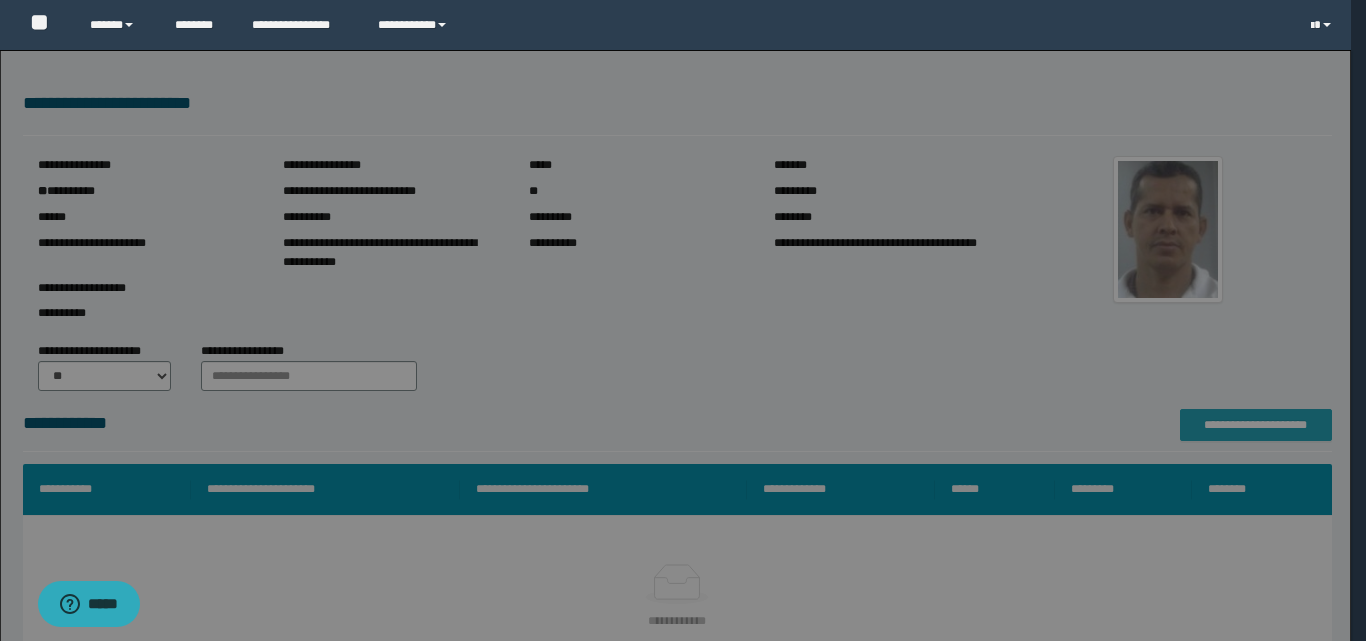 scroll, scrollTop: 0, scrollLeft: 0, axis: both 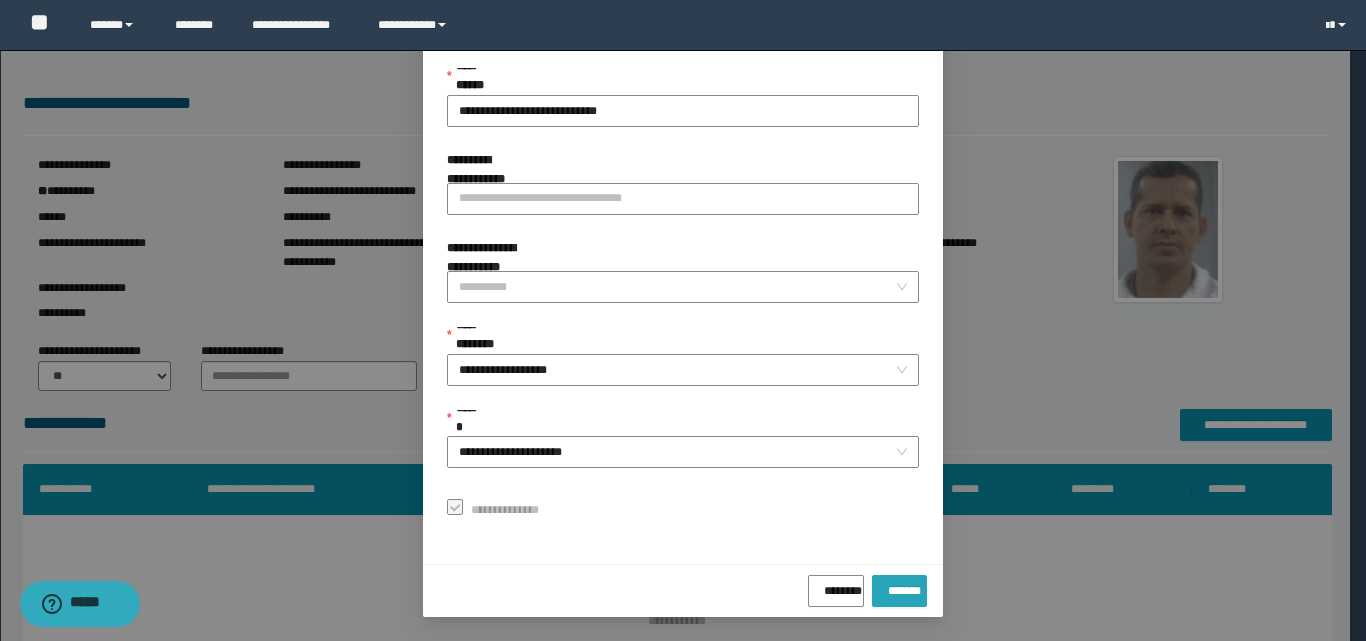 click on "*******" at bounding box center (899, 587) 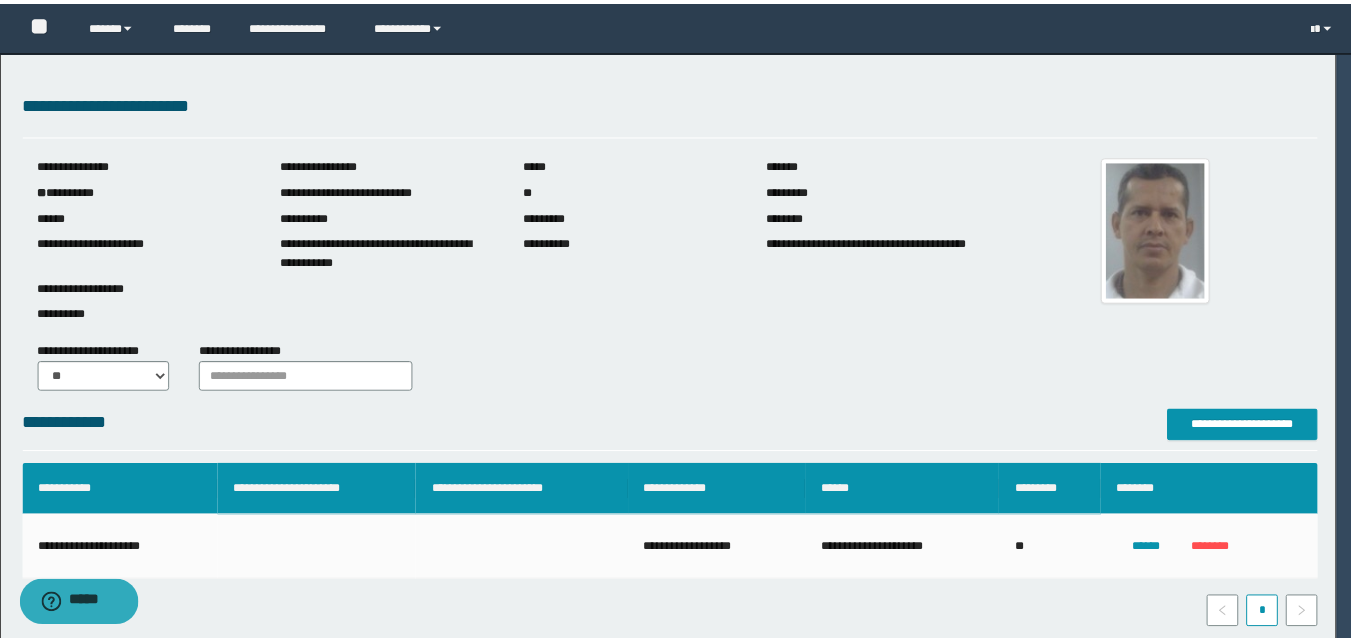 scroll, scrollTop: 64, scrollLeft: 0, axis: vertical 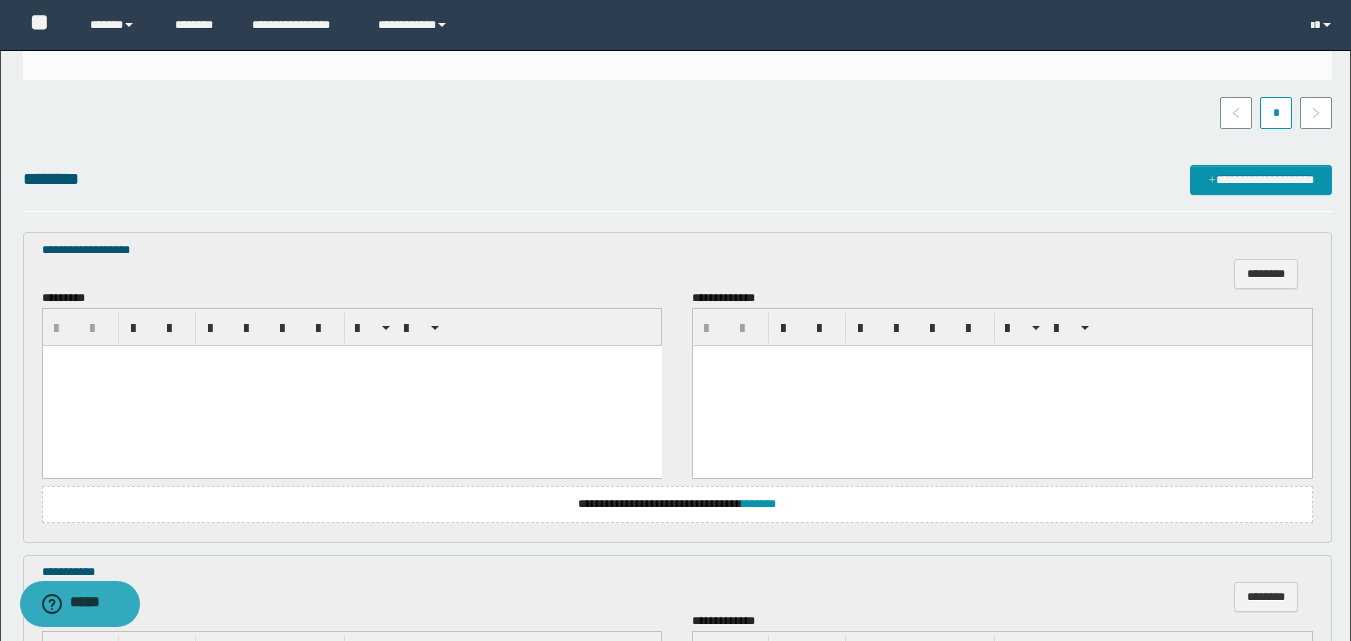 click at bounding box center (351, 386) 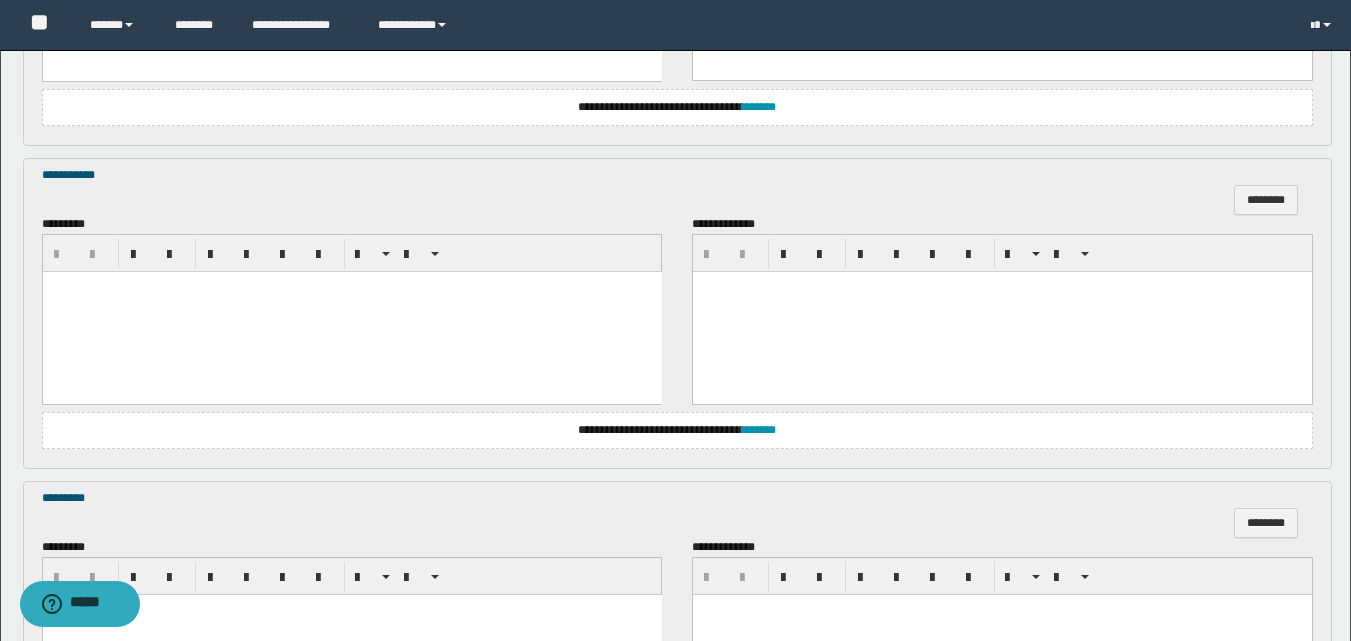 scroll, scrollTop: 900, scrollLeft: 0, axis: vertical 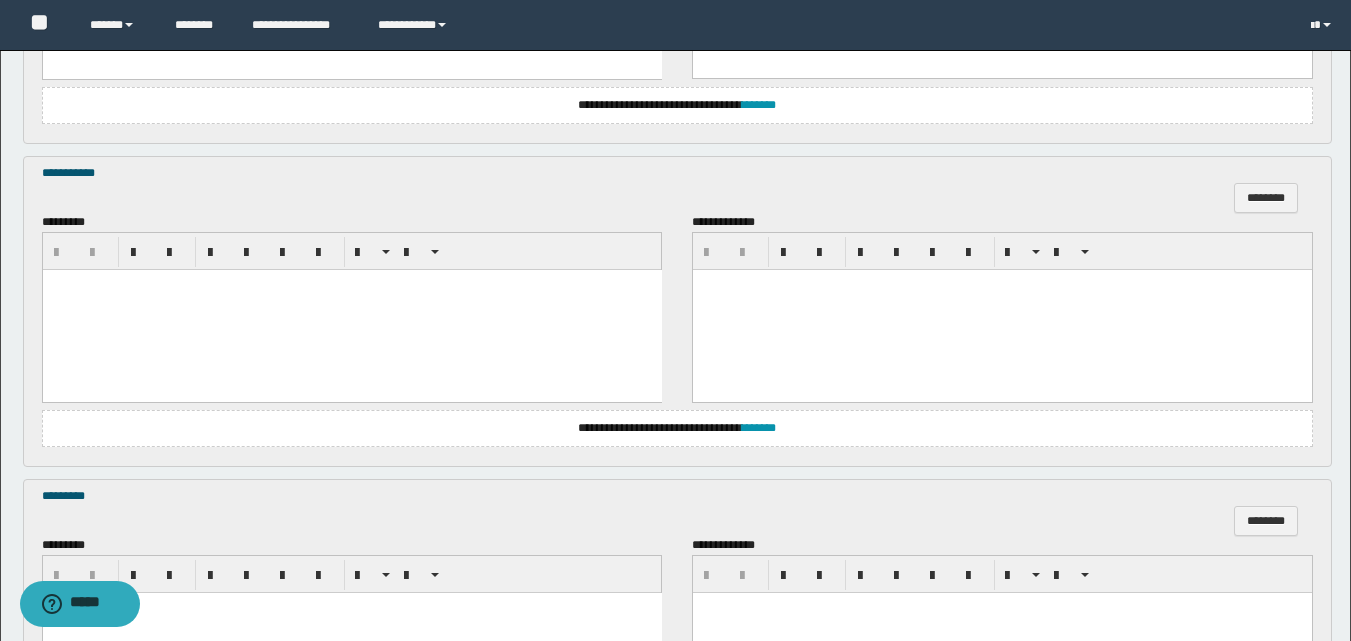 click at bounding box center (351, 310) 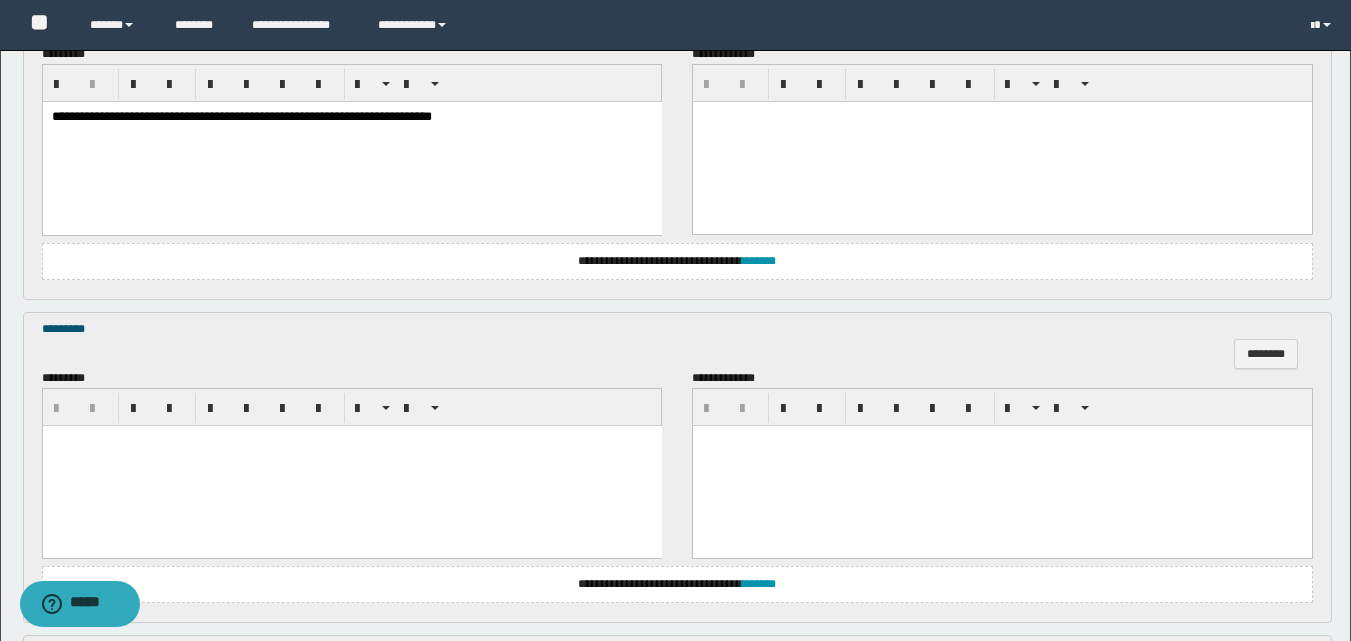 scroll, scrollTop: 1100, scrollLeft: 0, axis: vertical 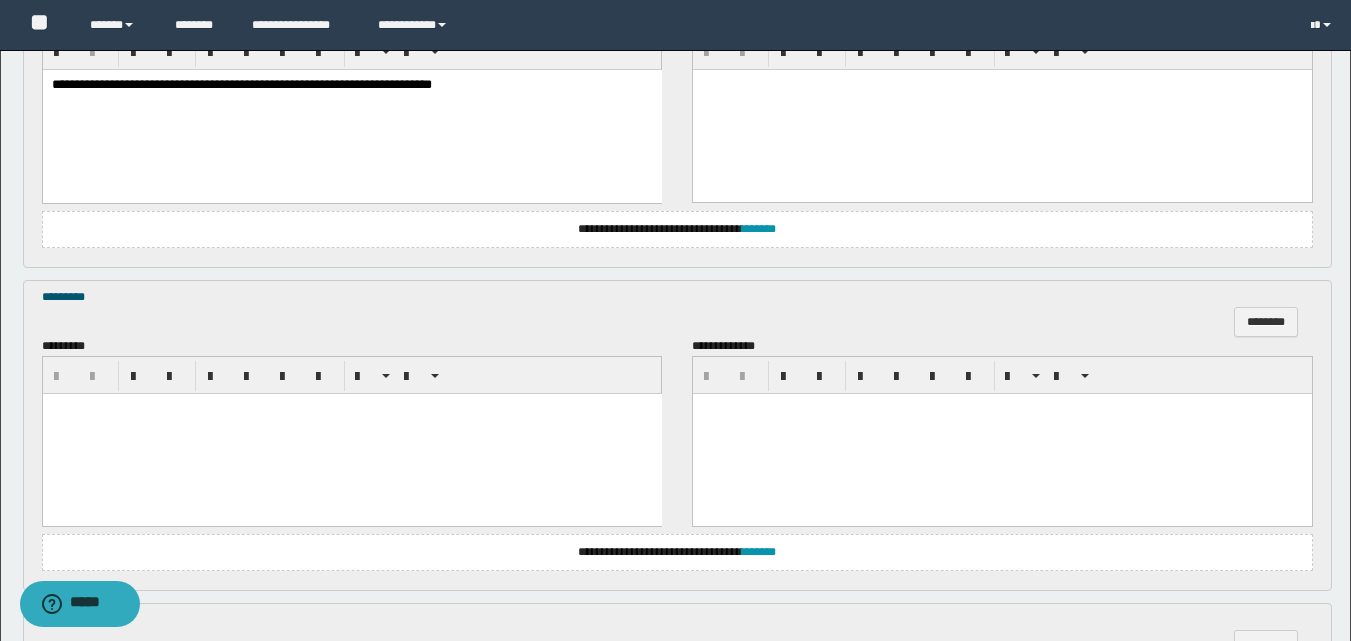 click at bounding box center [351, 433] 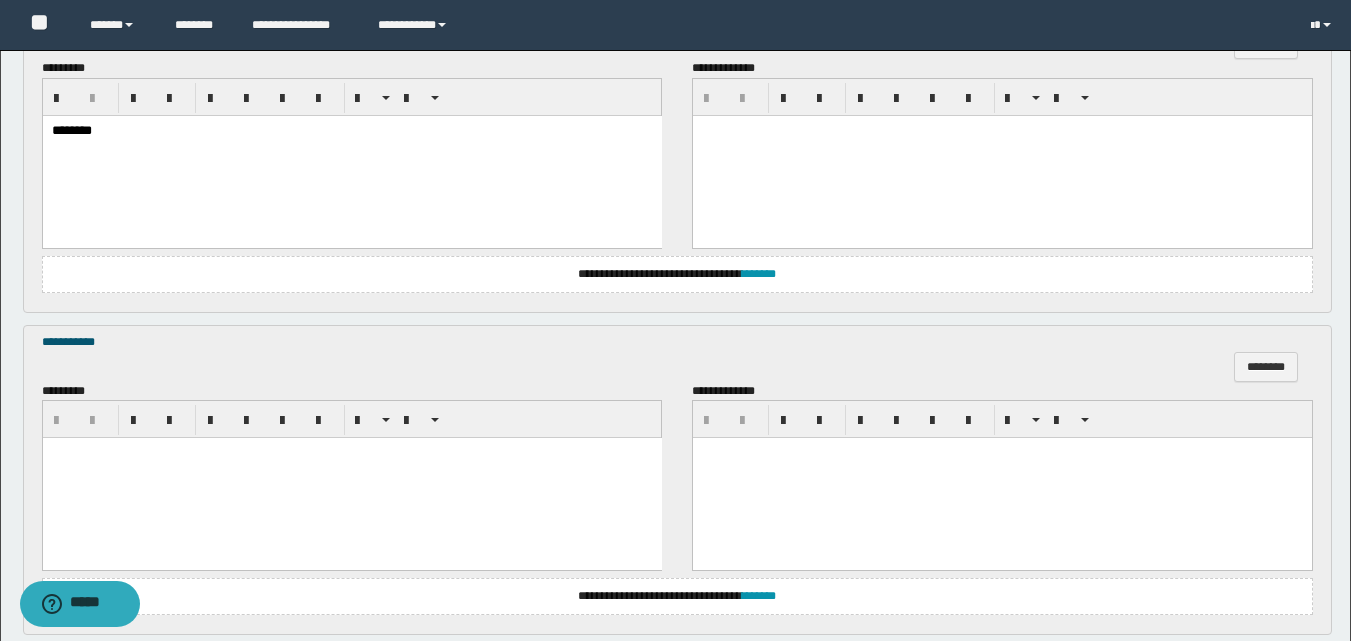 scroll, scrollTop: 1400, scrollLeft: 0, axis: vertical 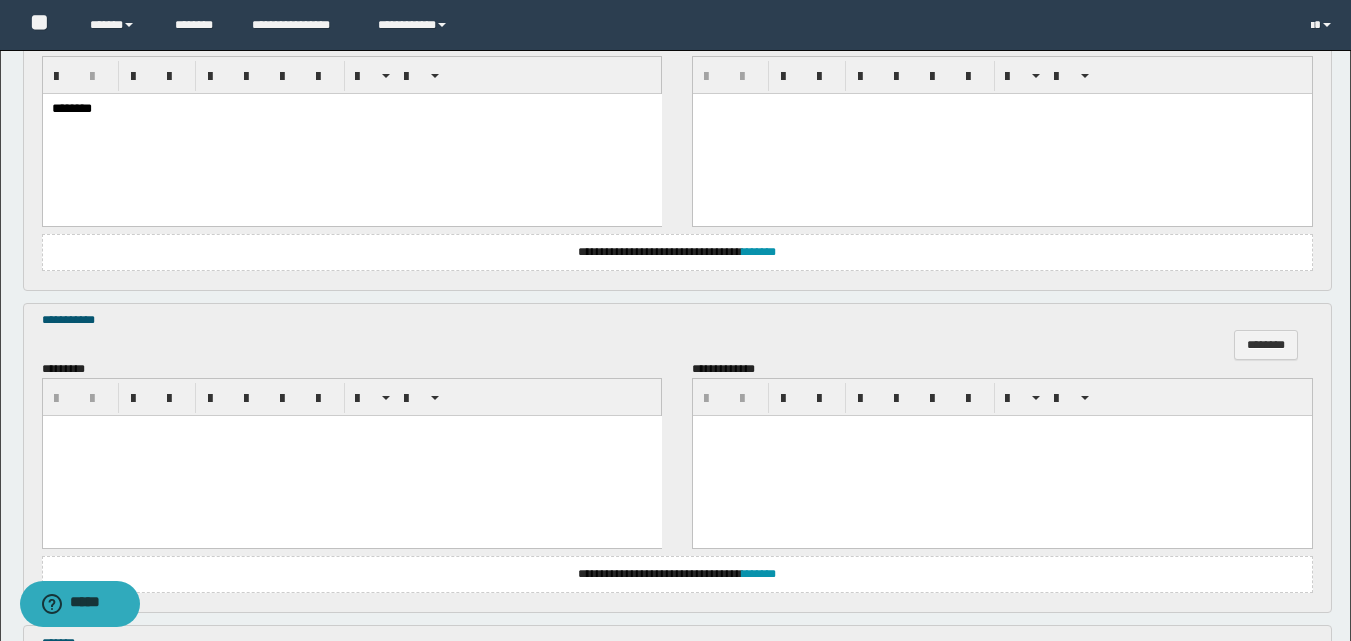 click at bounding box center [351, 431] 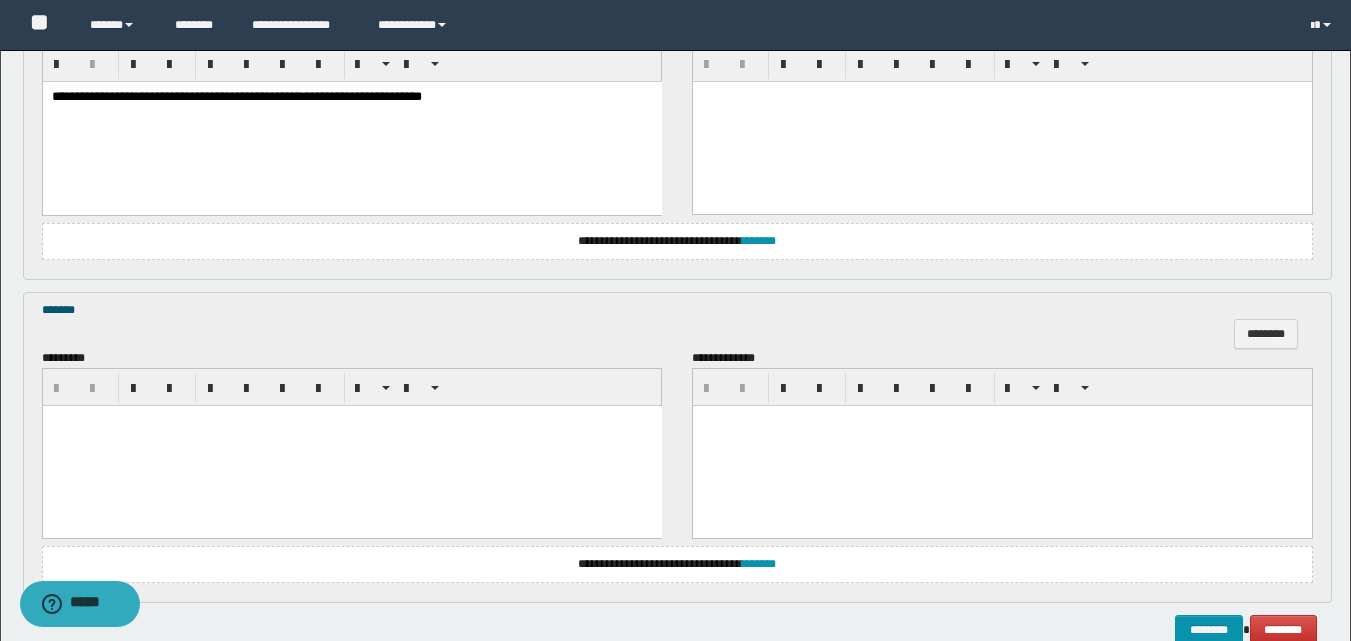 scroll, scrollTop: 1847, scrollLeft: 0, axis: vertical 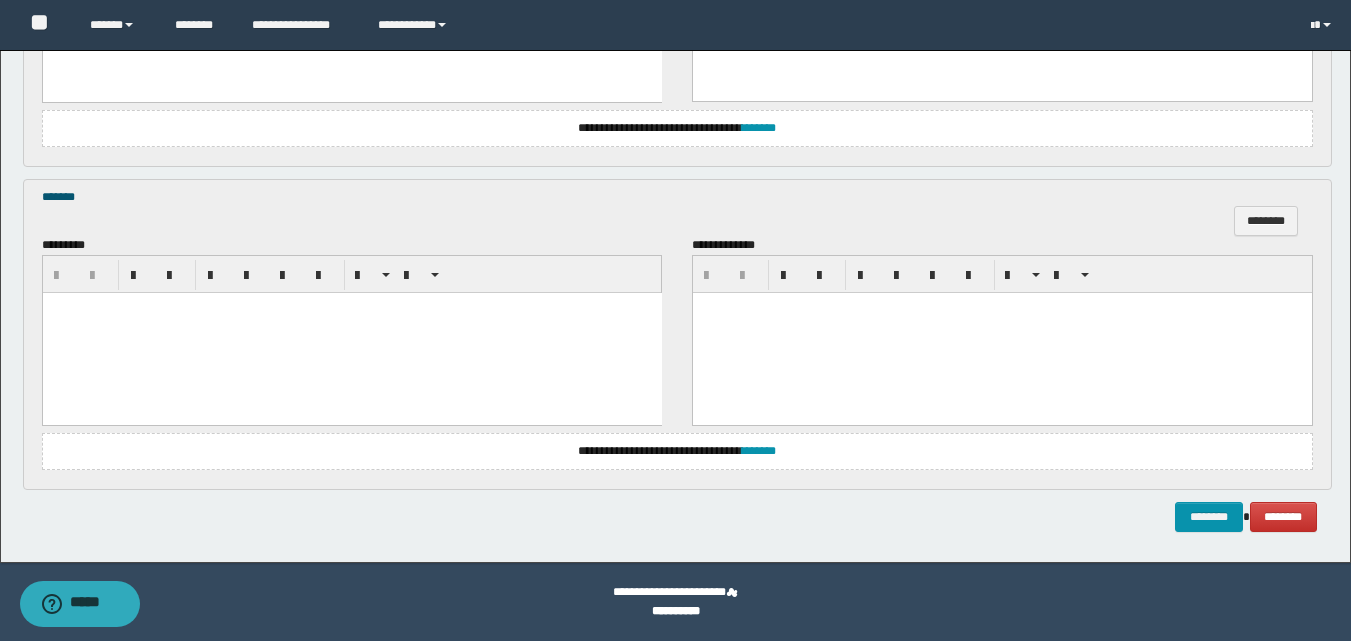 click at bounding box center (351, 333) 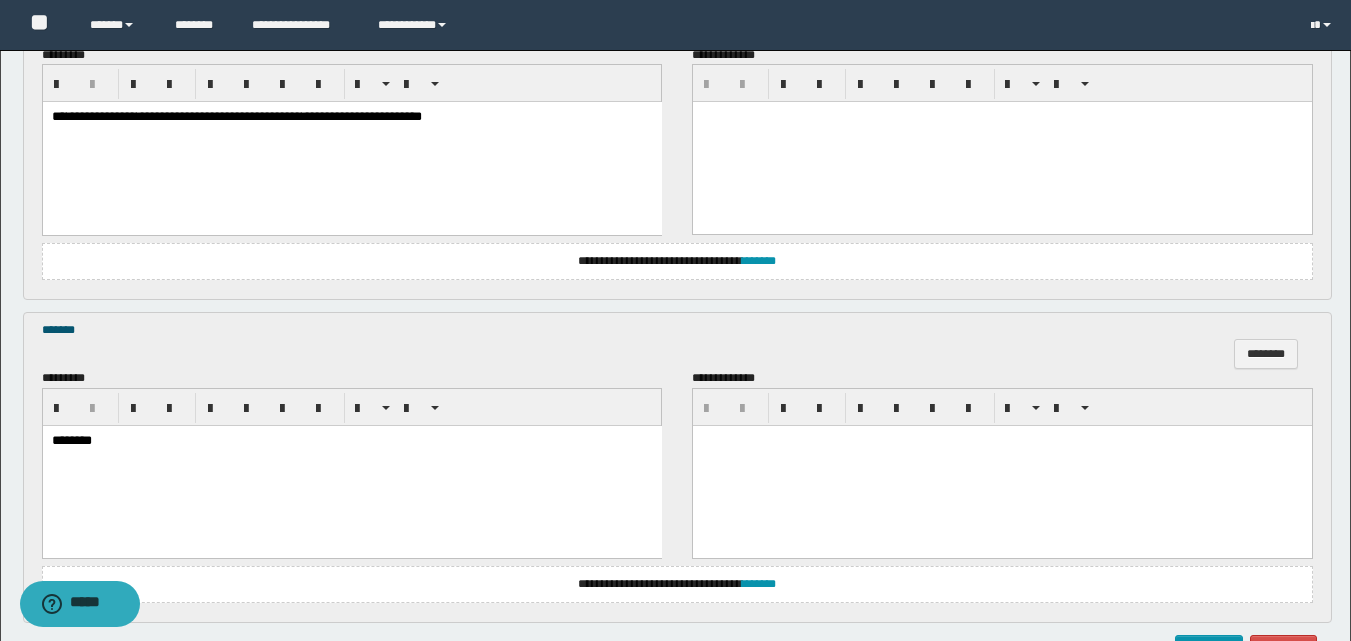 scroll, scrollTop: 1847, scrollLeft: 0, axis: vertical 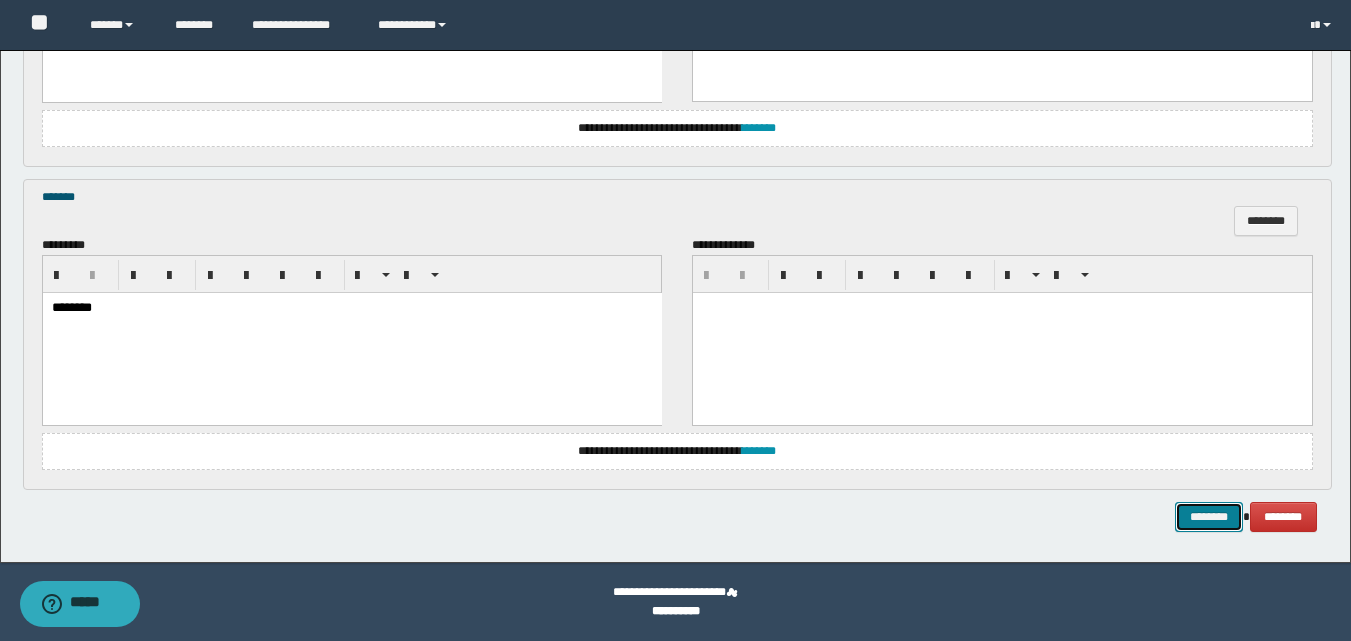click on "********" at bounding box center [1209, 517] 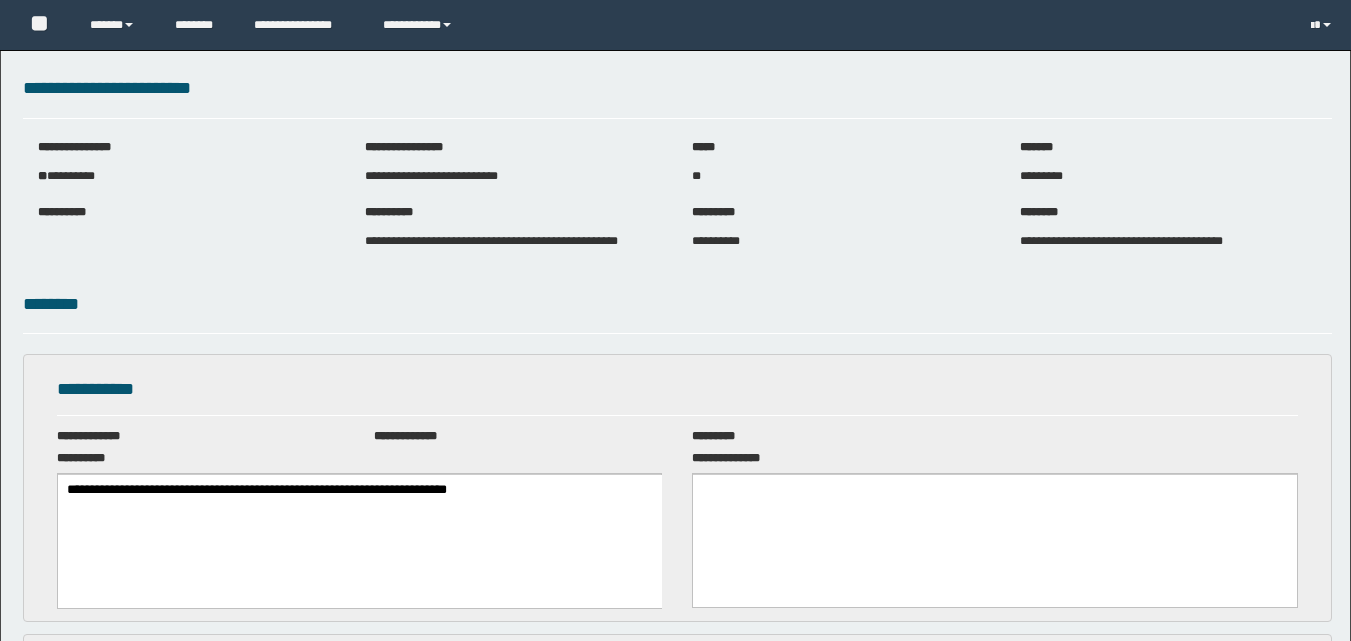 scroll, scrollTop: 0, scrollLeft: 0, axis: both 